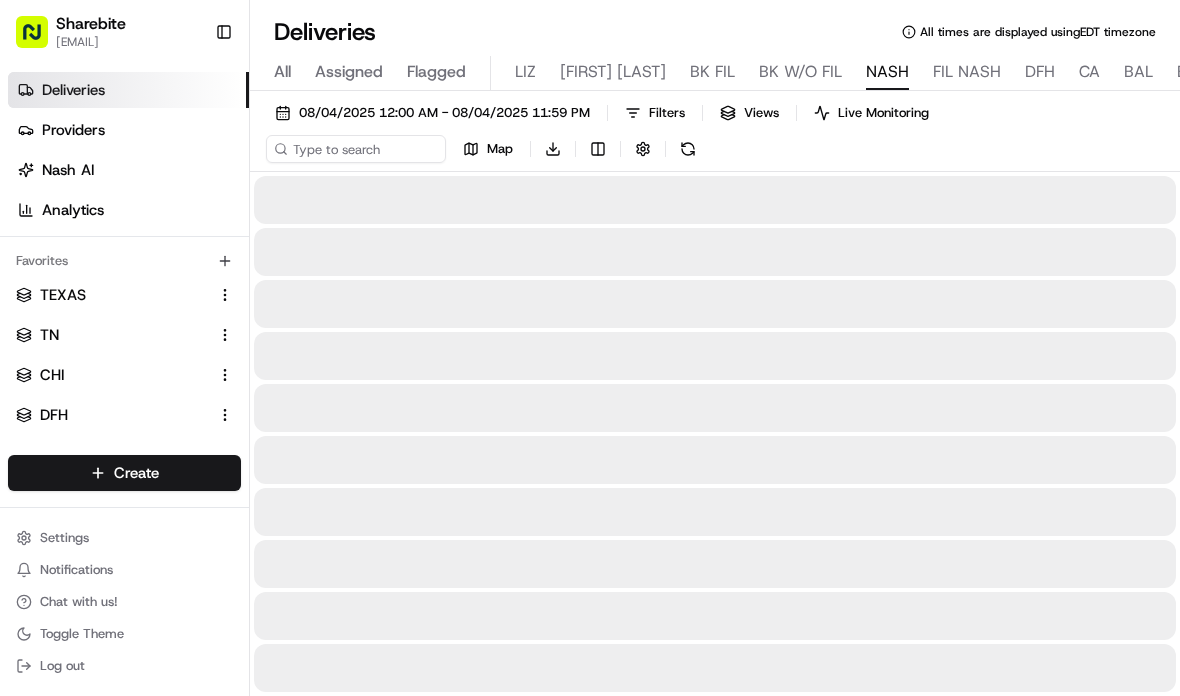 scroll, scrollTop: 0, scrollLeft: 0, axis: both 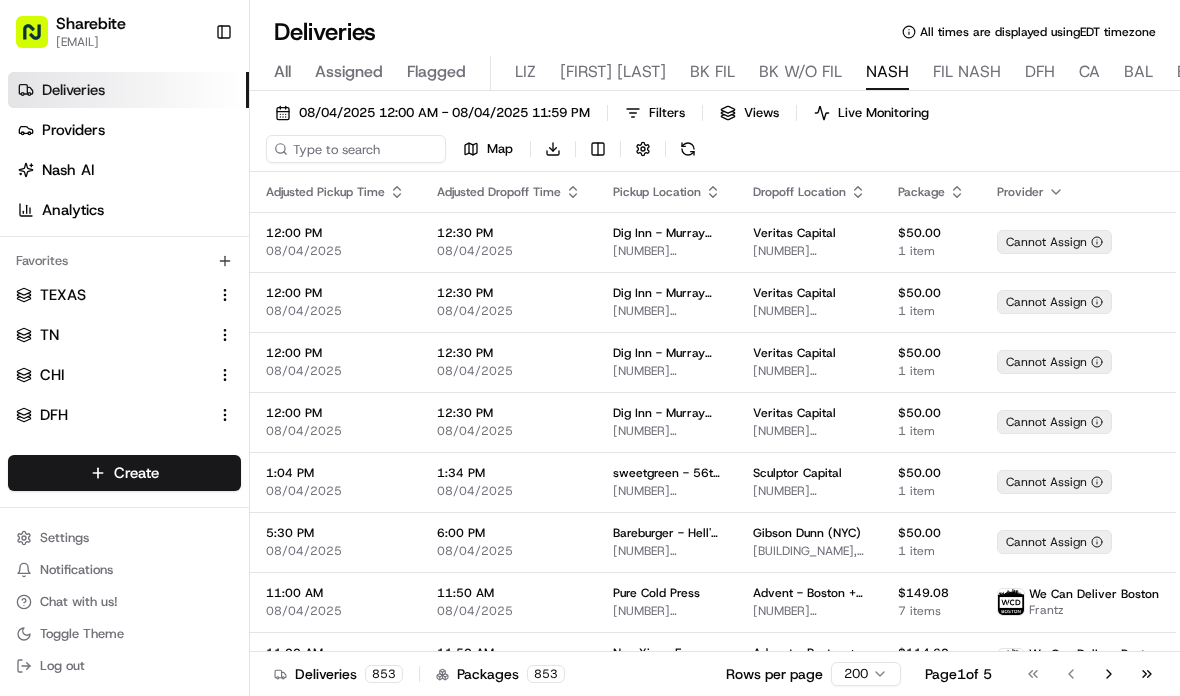 click on "Toggle Sidebar" at bounding box center [224, 32] 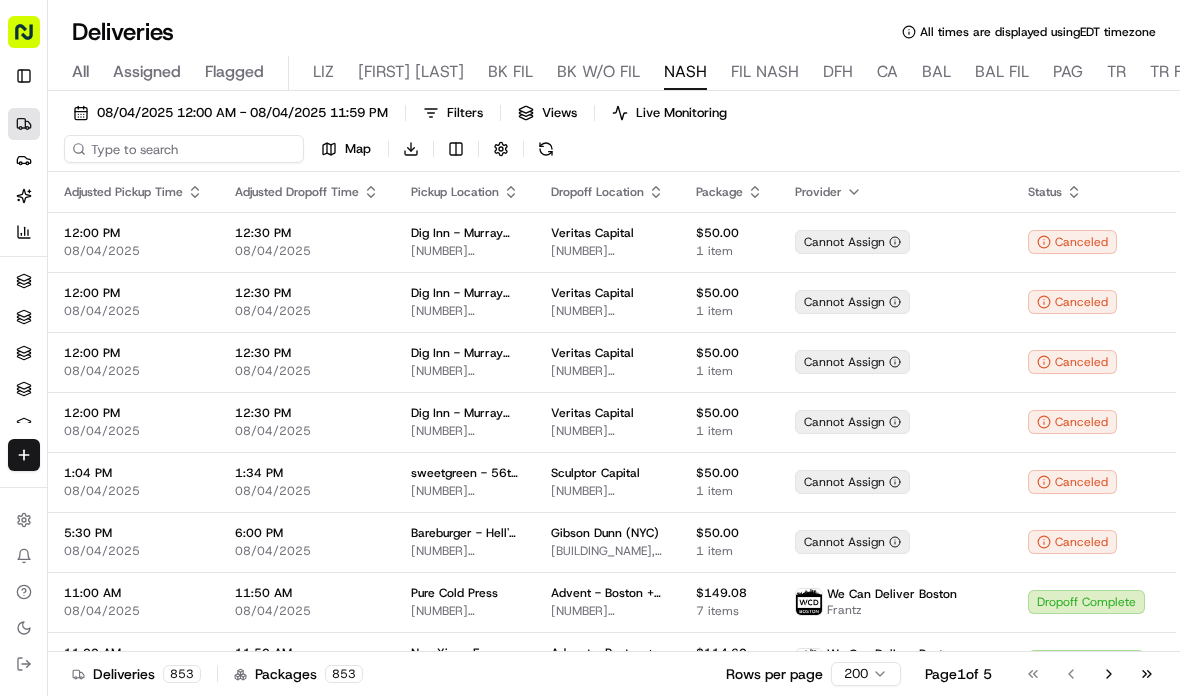 click at bounding box center [184, 149] 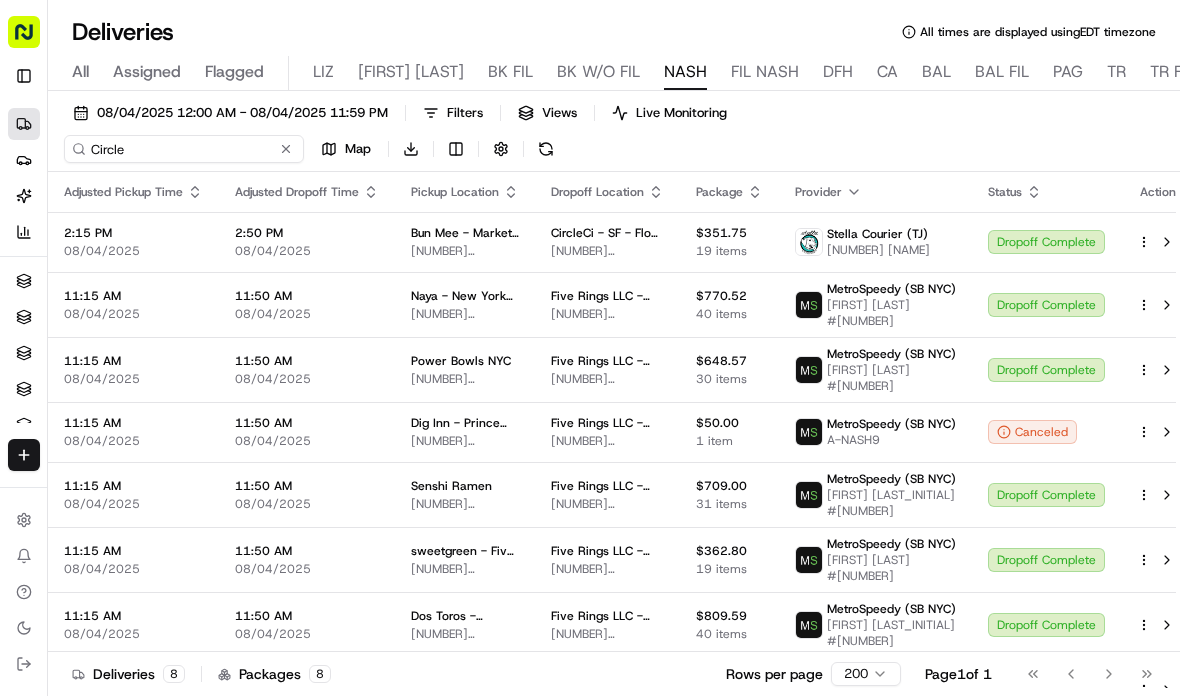 type on "Circle" 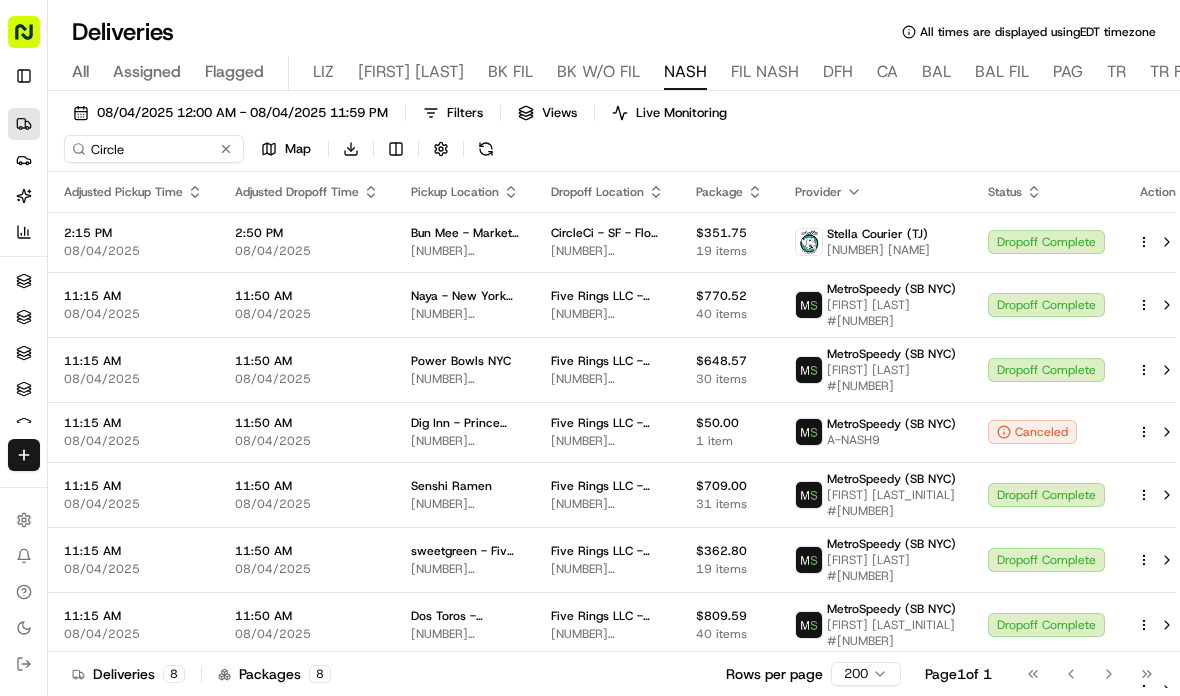 click on "08/04/2025 12:00 AM - 08/04/2025 11:59 PM" at bounding box center (242, 113) 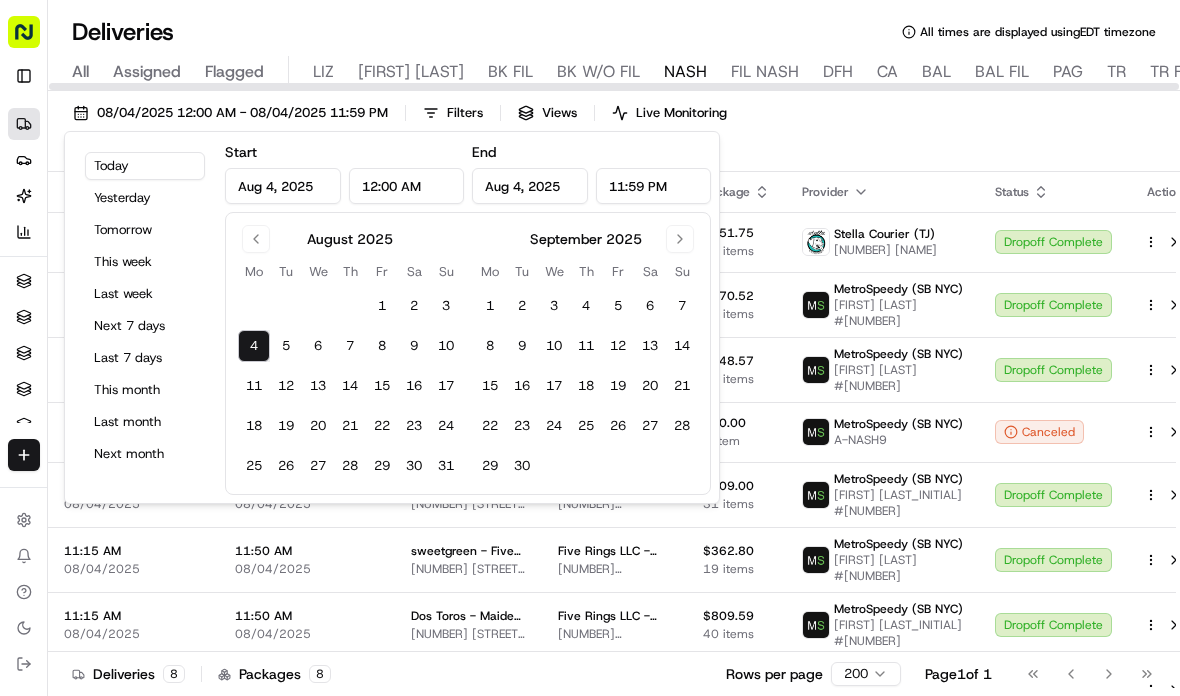 click on "All Assigned Flagged LIZ LIZ FIL BK FIL BK W/O FIL NASH FIL NASH DFH CA BAL BAL FIL PAG TR TR FIL W W FIL RO SIM DLR FC HEAD TEXAS TN CHI" at bounding box center (920, 73) 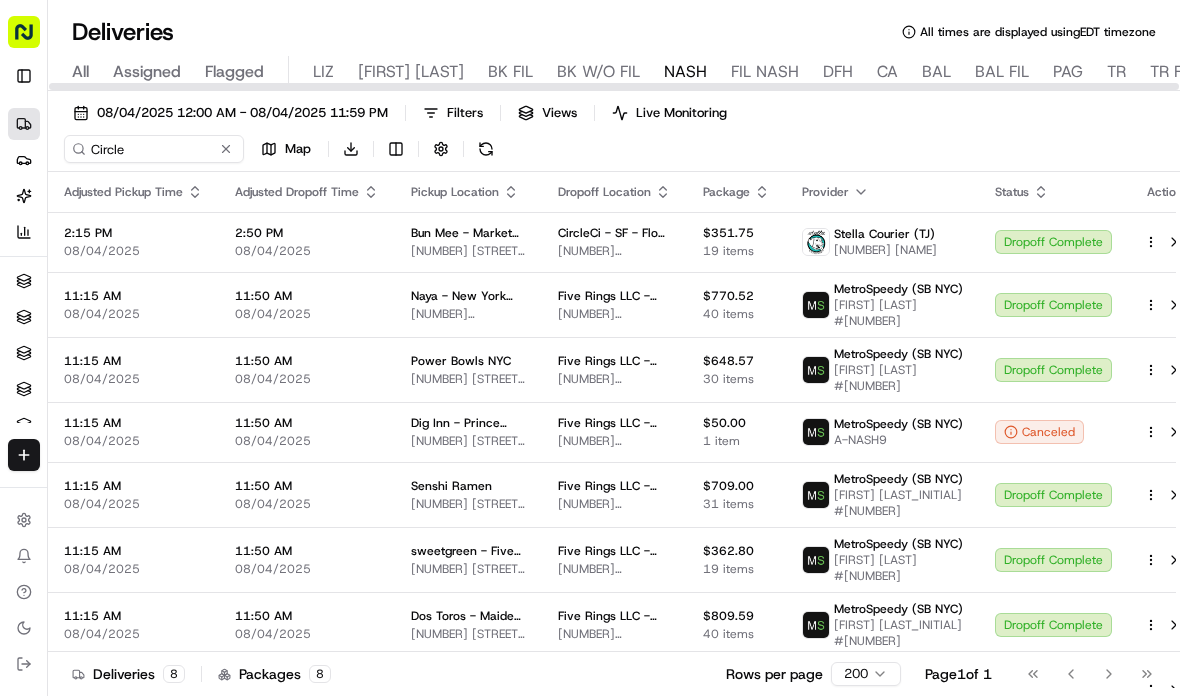 click on "CA" at bounding box center (887, 72) 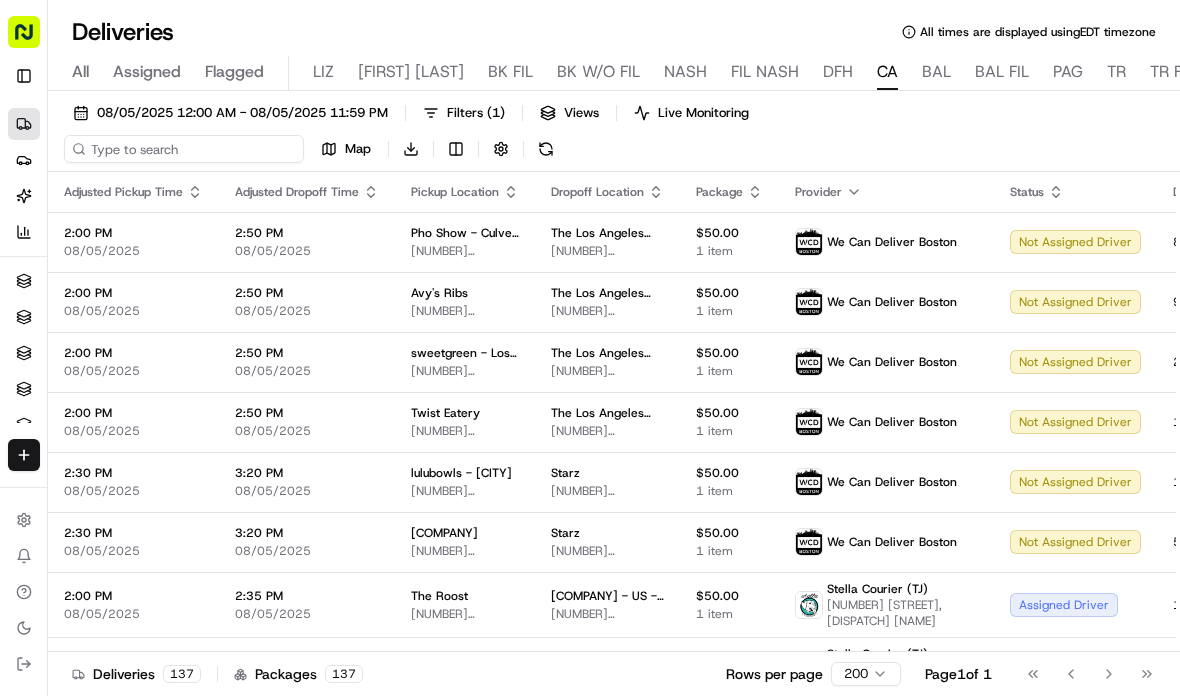click at bounding box center [184, 149] 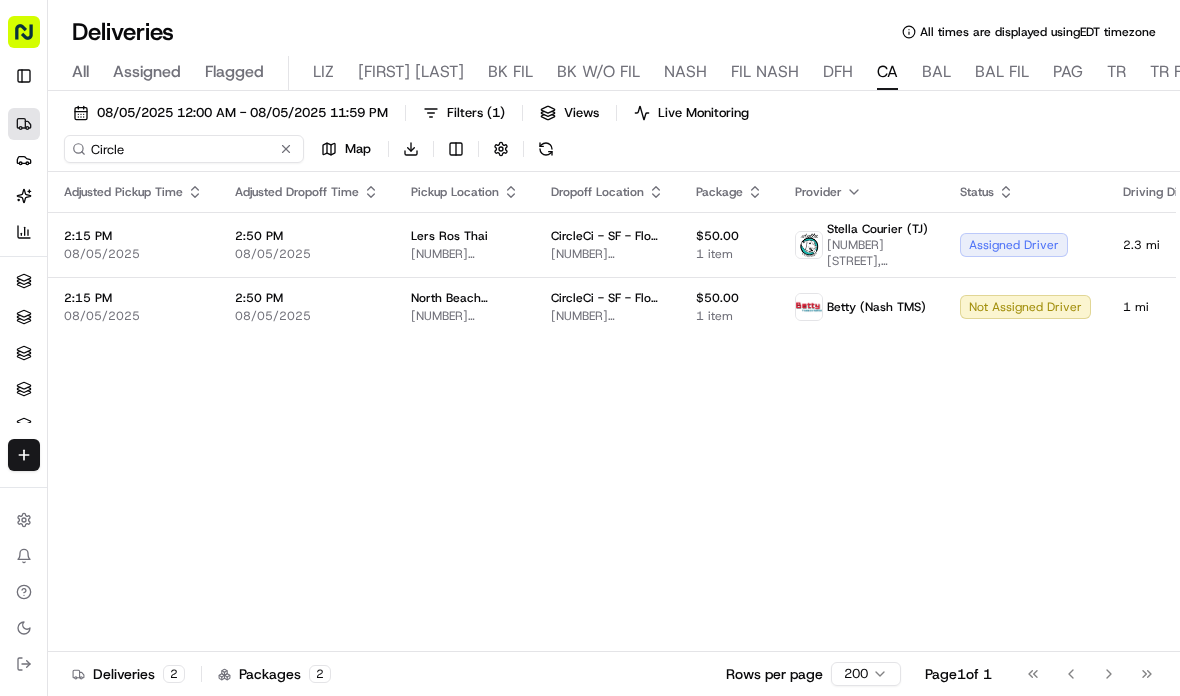 type on "Circle" 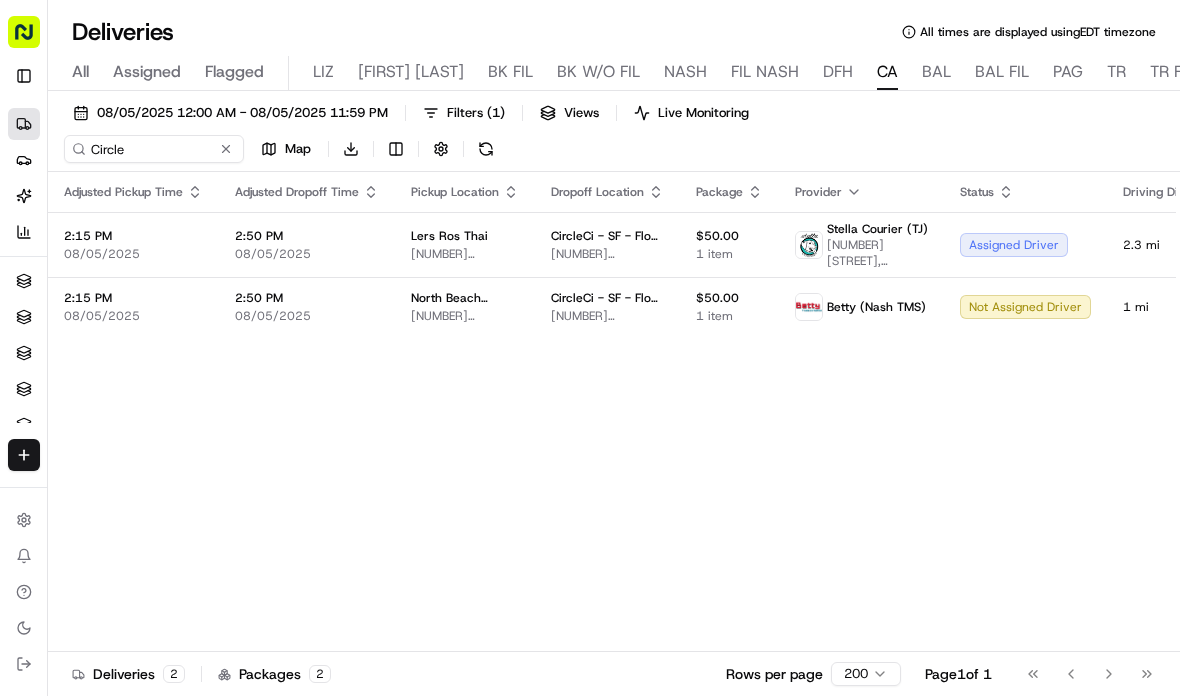 click on "08/05/2025 12:00 AM - 08/05/2025 11:59 PM" at bounding box center [242, 113] 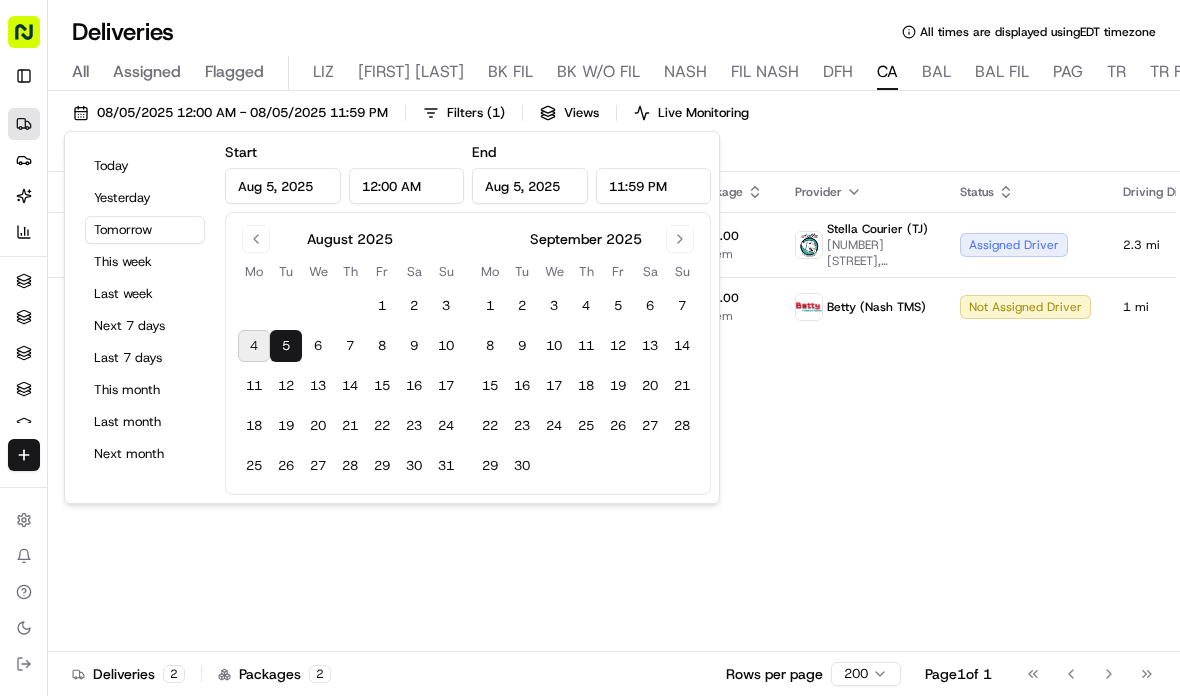 click on "8" at bounding box center [490, 346] 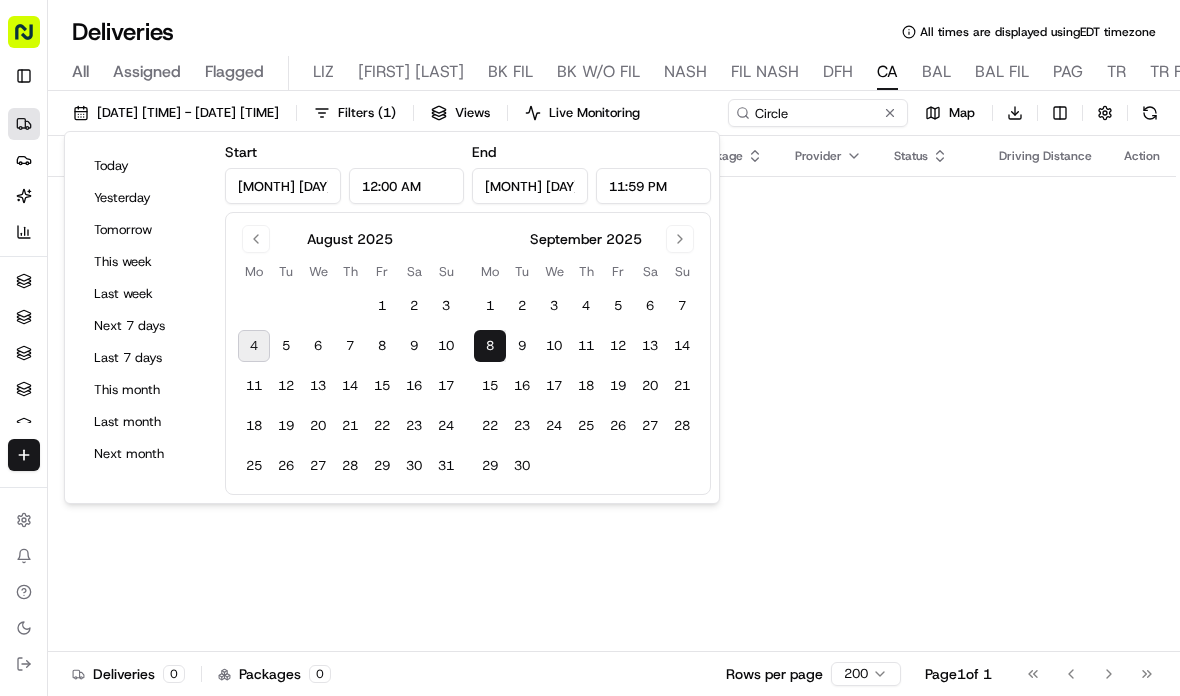 click on "10" at bounding box center (446, 346) 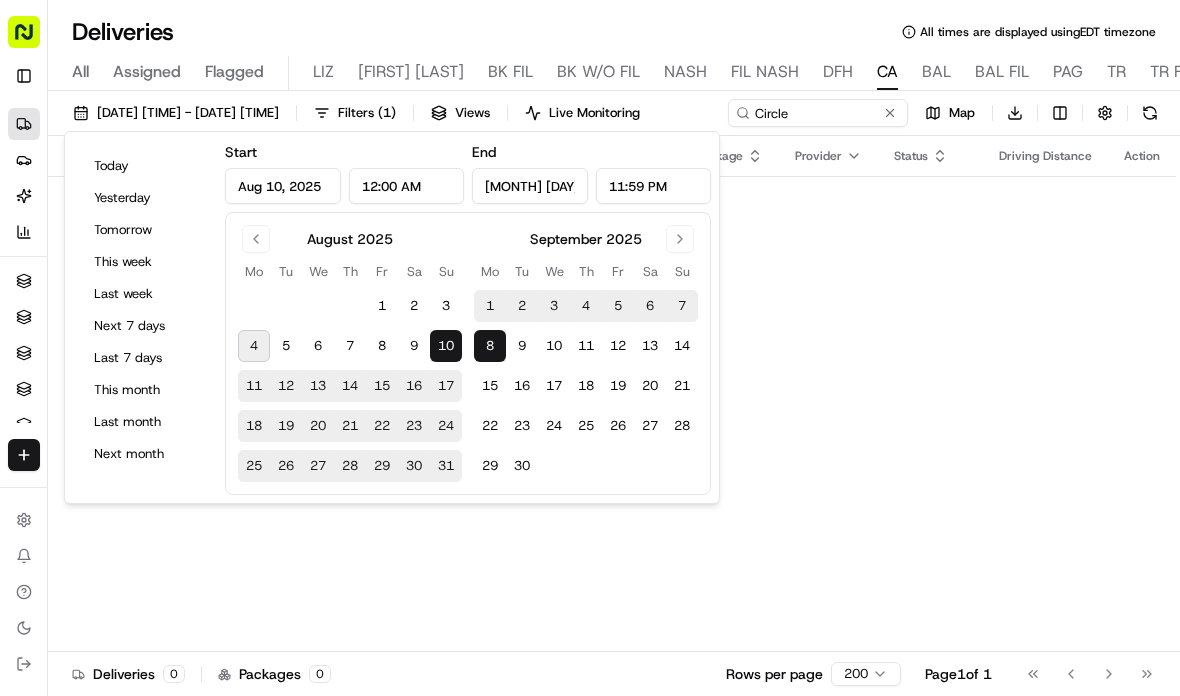 click on "4" at bounding box center (254, 346) 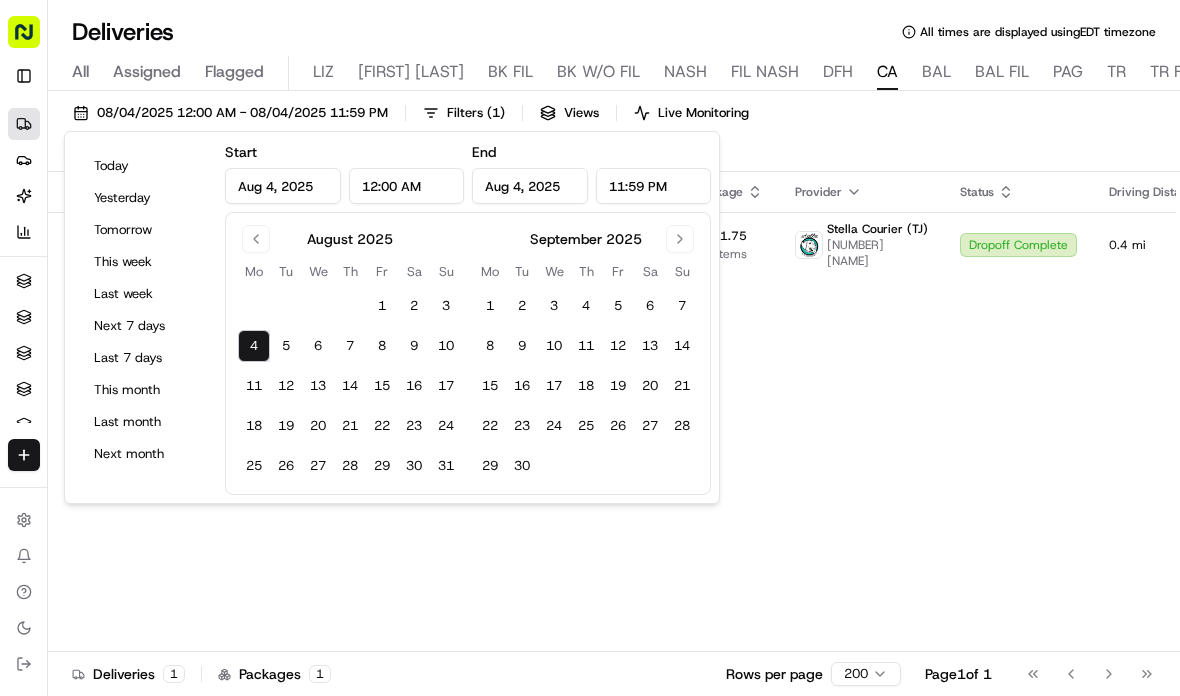 click on "9" at bounding box center (414, 346) 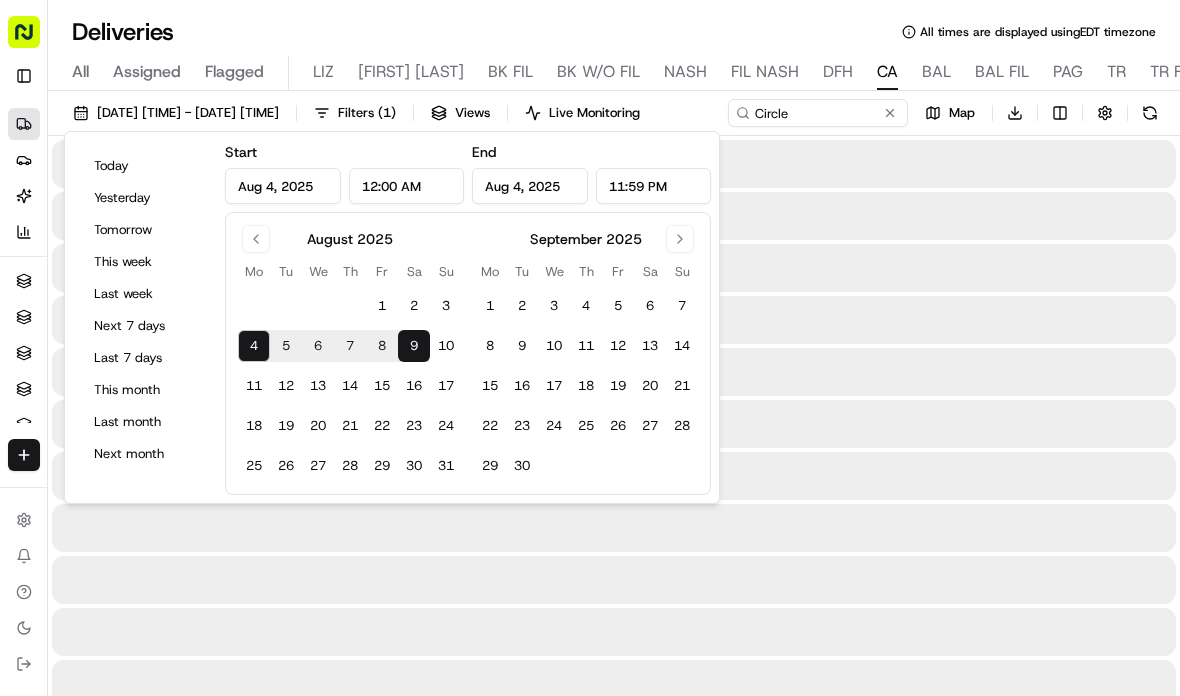 type on "Aug 9, 2025" 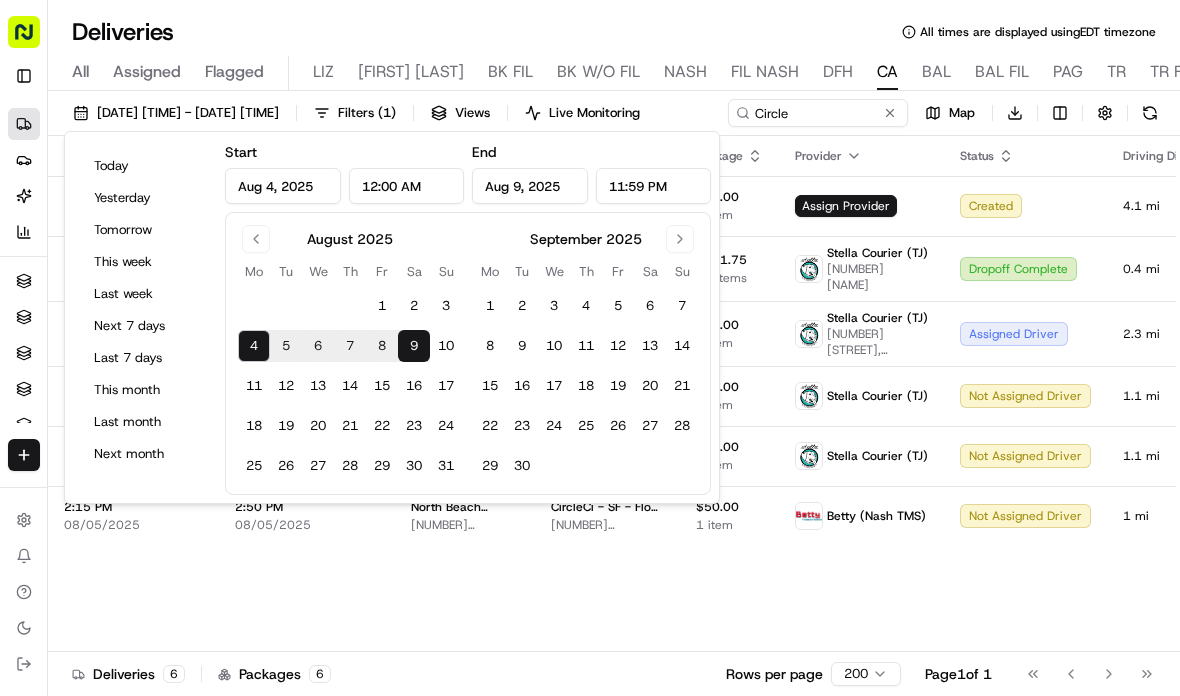 click on "Assign Provider" at bounding box center [846, 206] 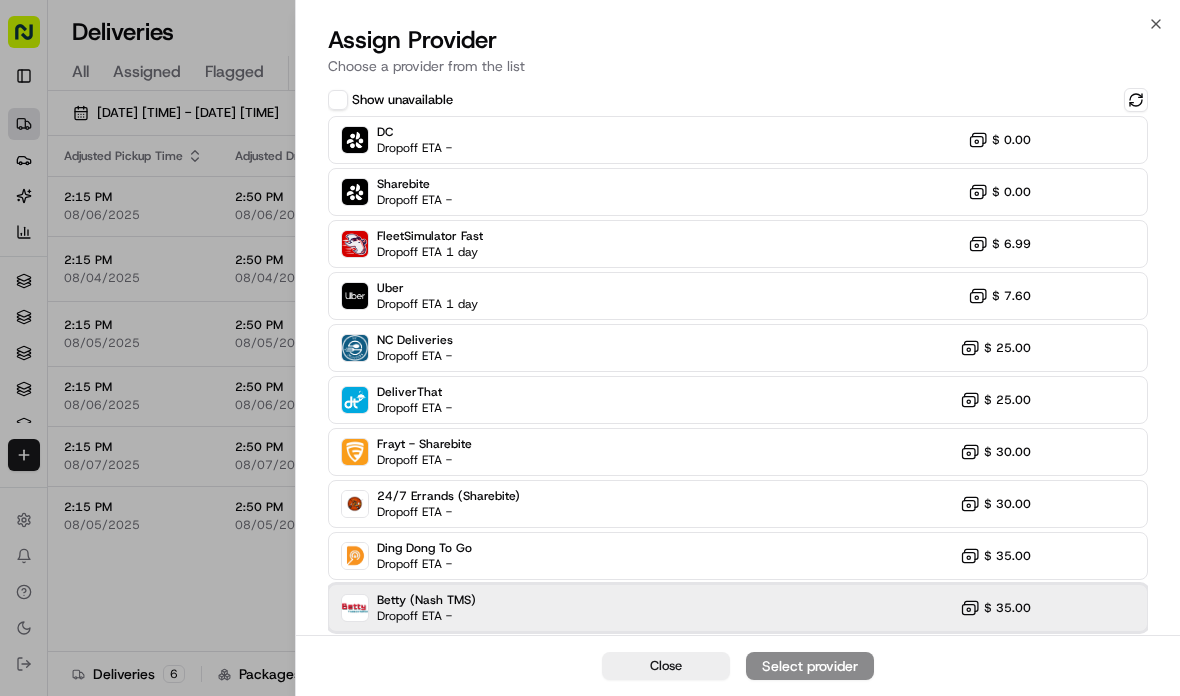 click on "Betty (Nash TMS) Dropoff ETA   - $   35.00" at bounding box center (738, 608) 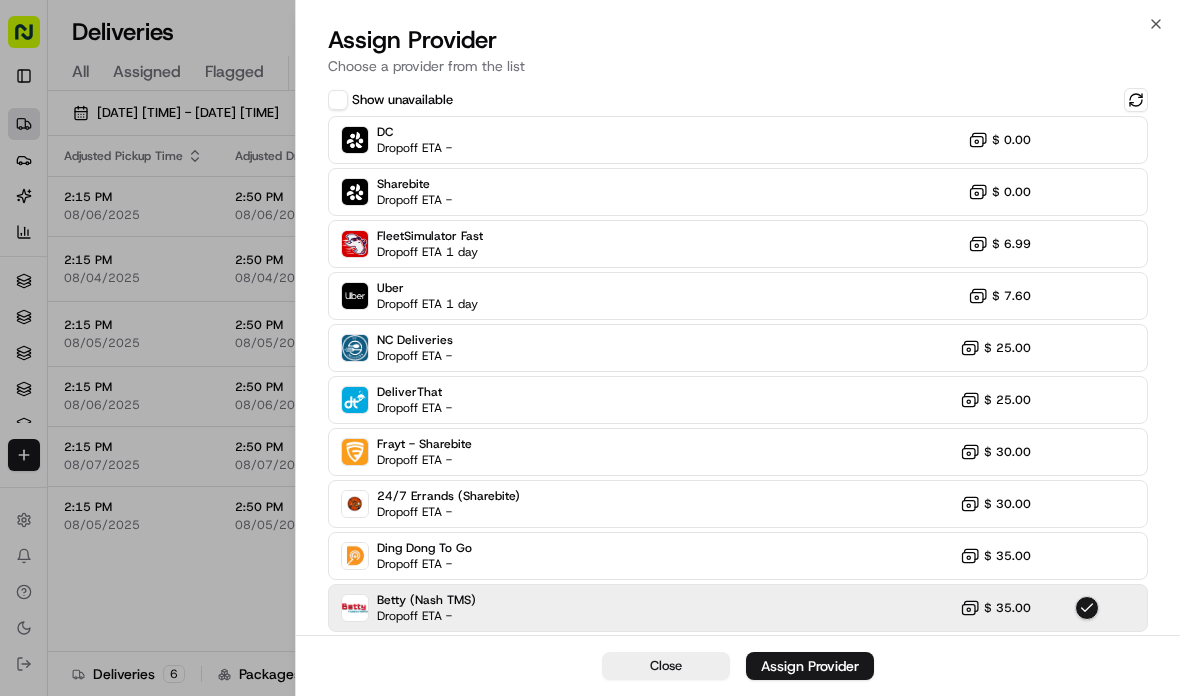 click on "Assign Provider" at bounding box center (810, 666) 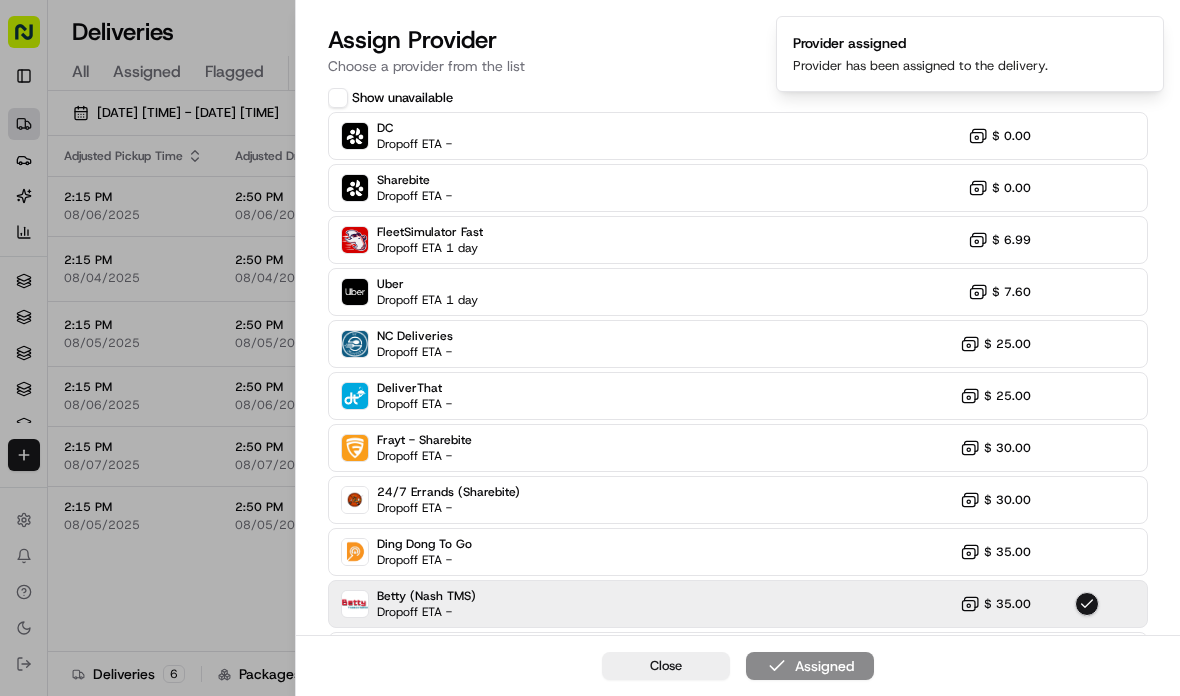 click at bounding box center (590, 348) 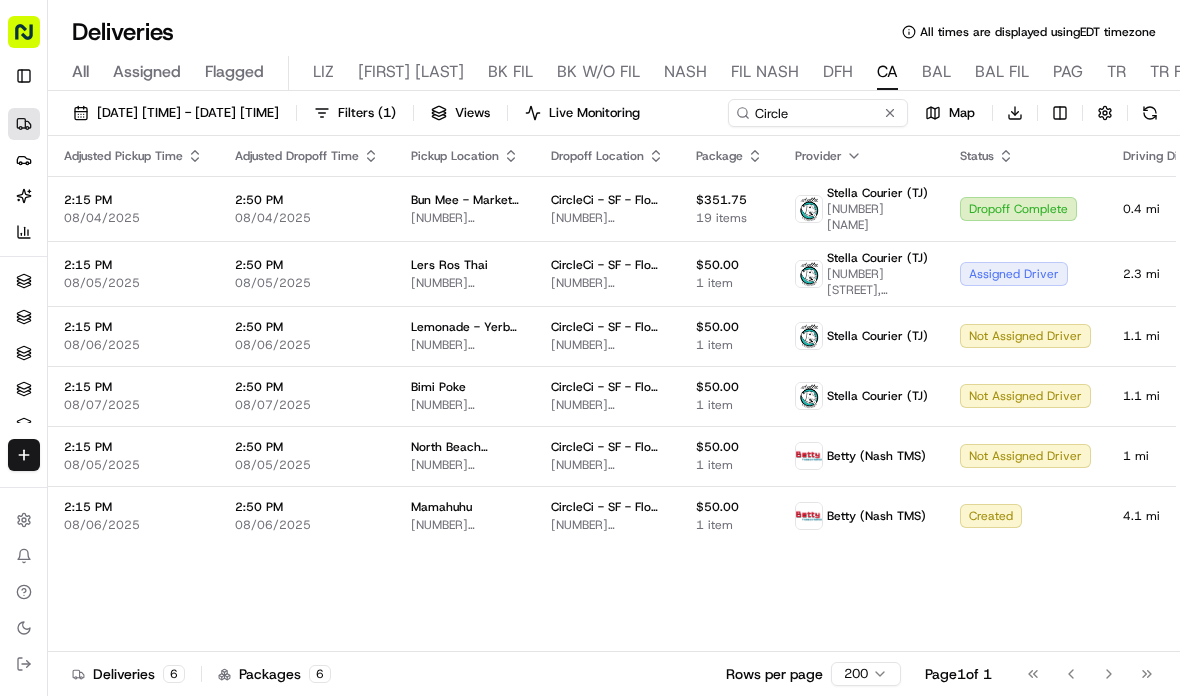 click at bounding box center (890, 113) 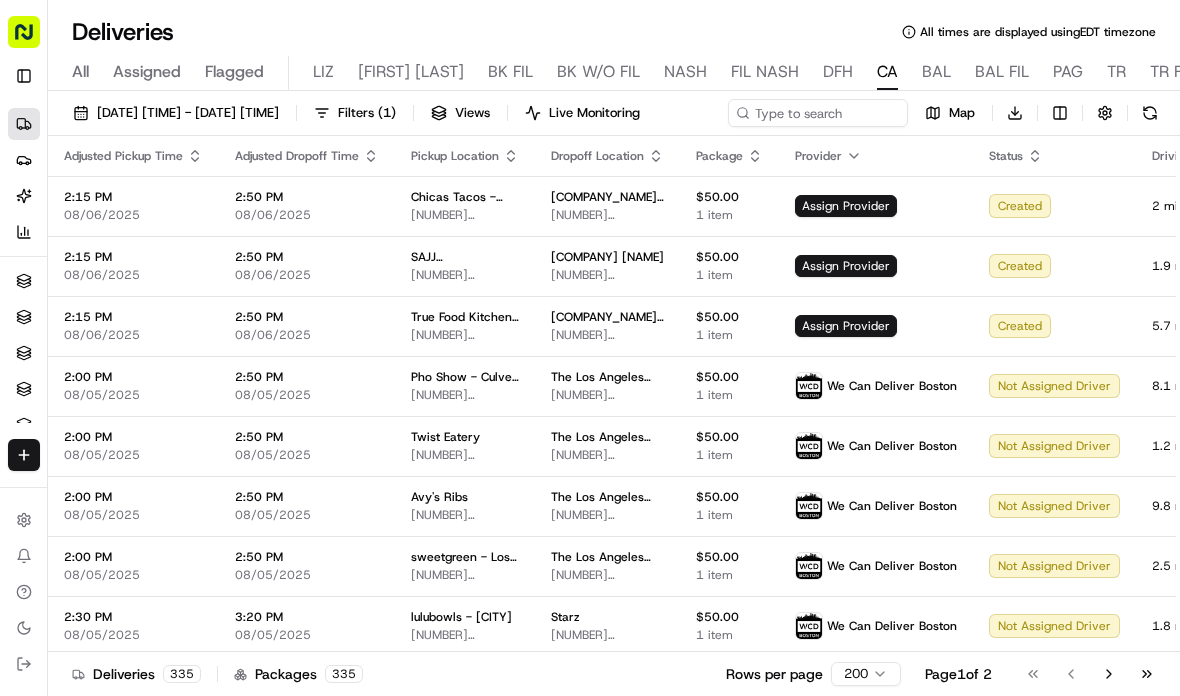 click on "[DATE] [TIME] - [DATE] [TIME]" at bounding box center [188, 113] 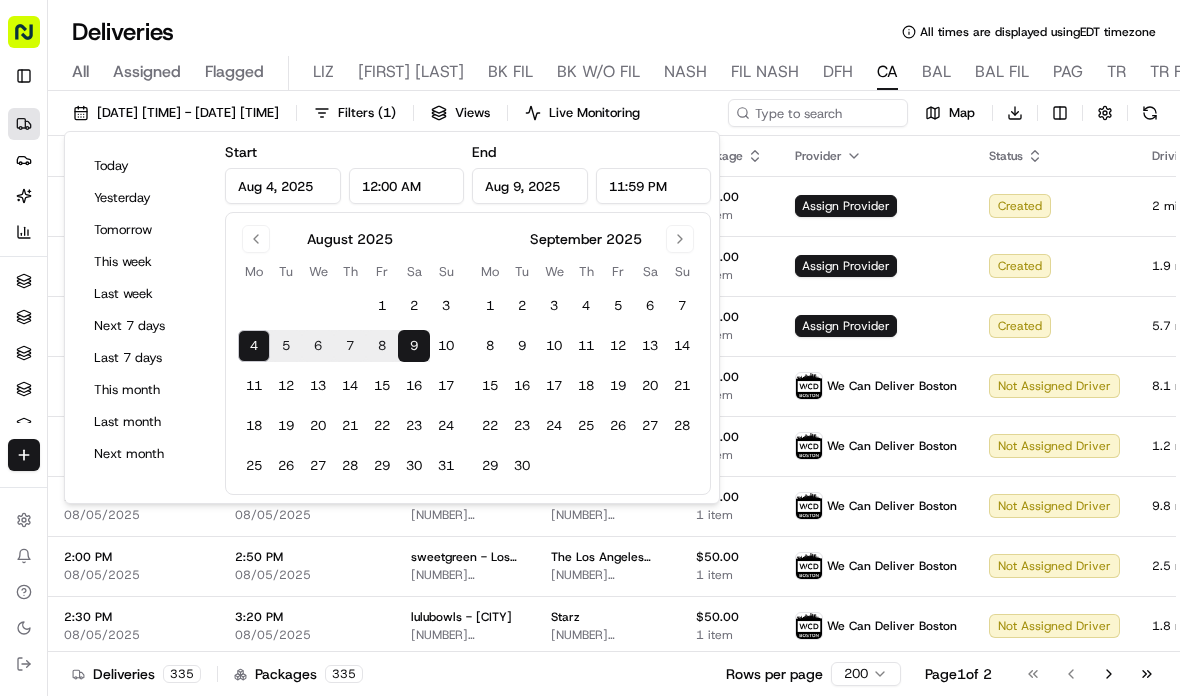 click on "10" at bounding box center (446, 346) 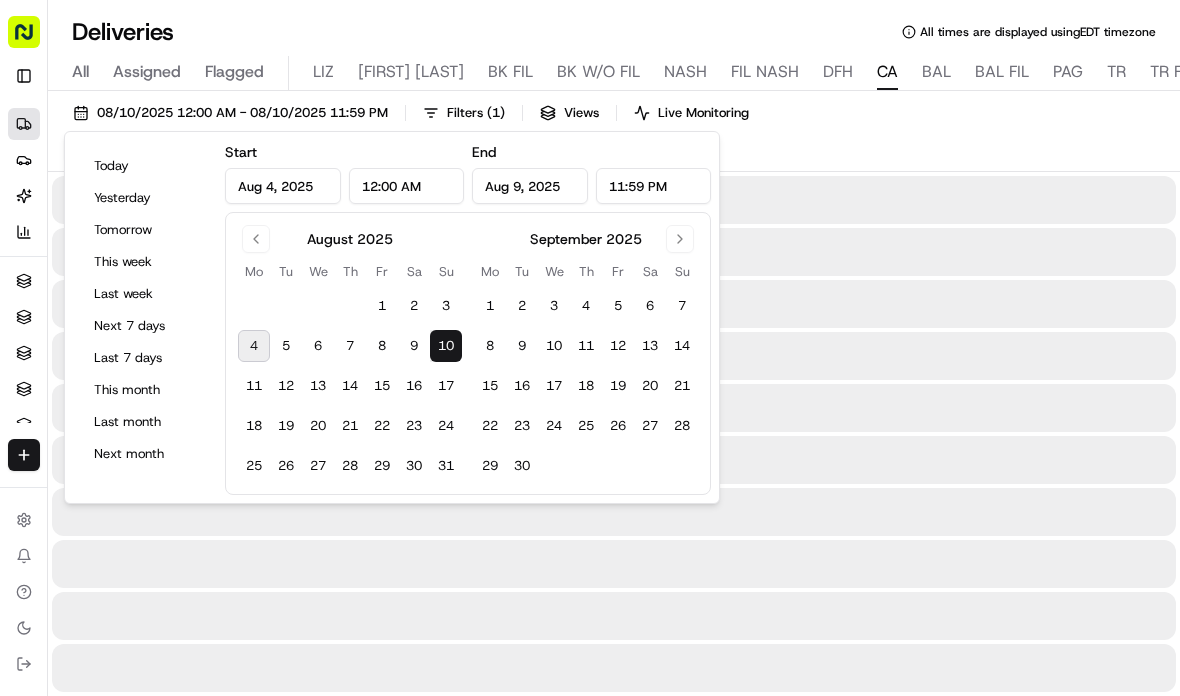 type on "Aug 10, 2025" 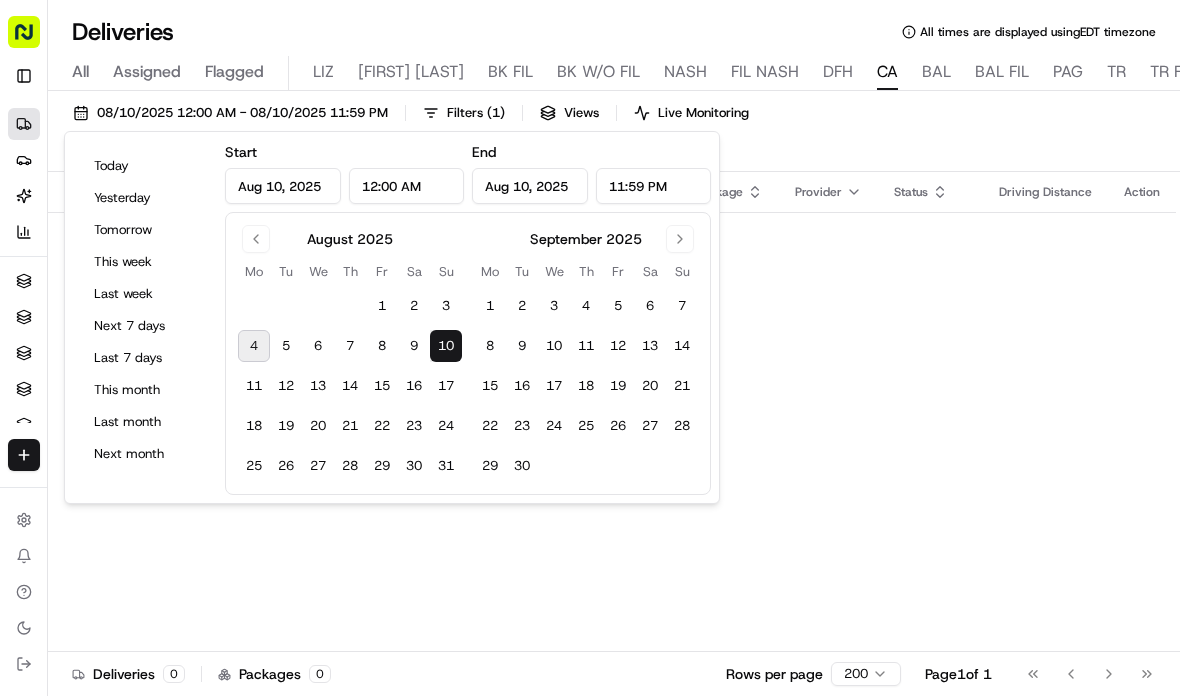 click on "4" at bounding box center [254, 346] 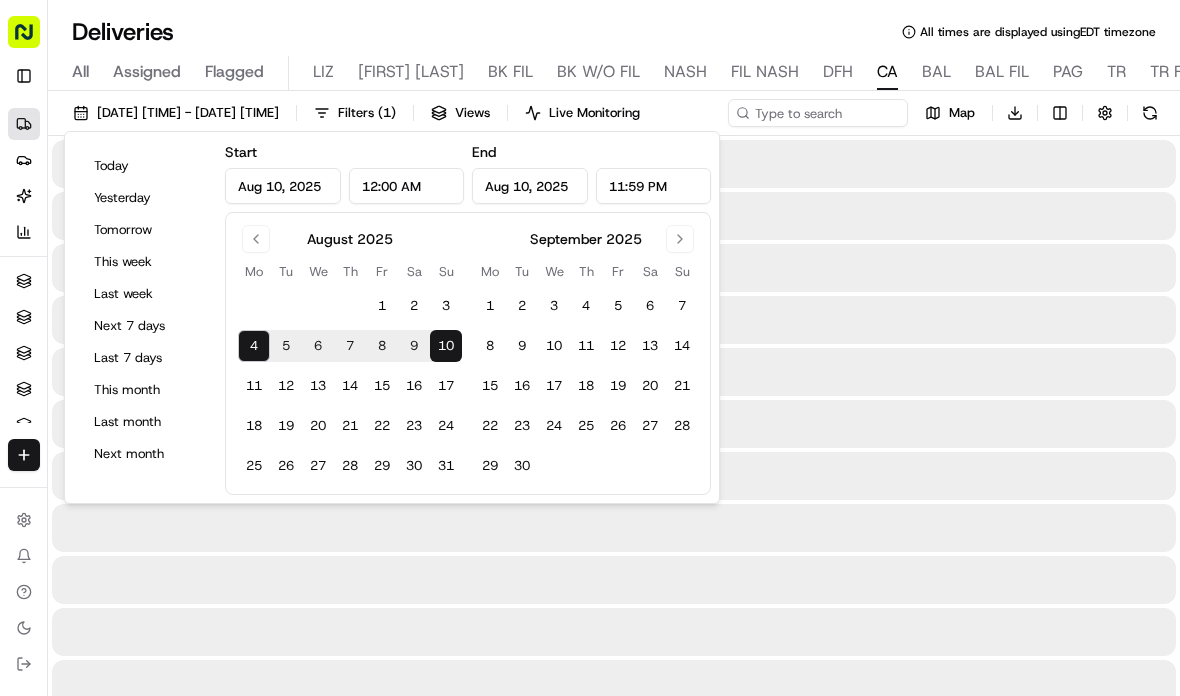 type on "Aug 4, 2025" 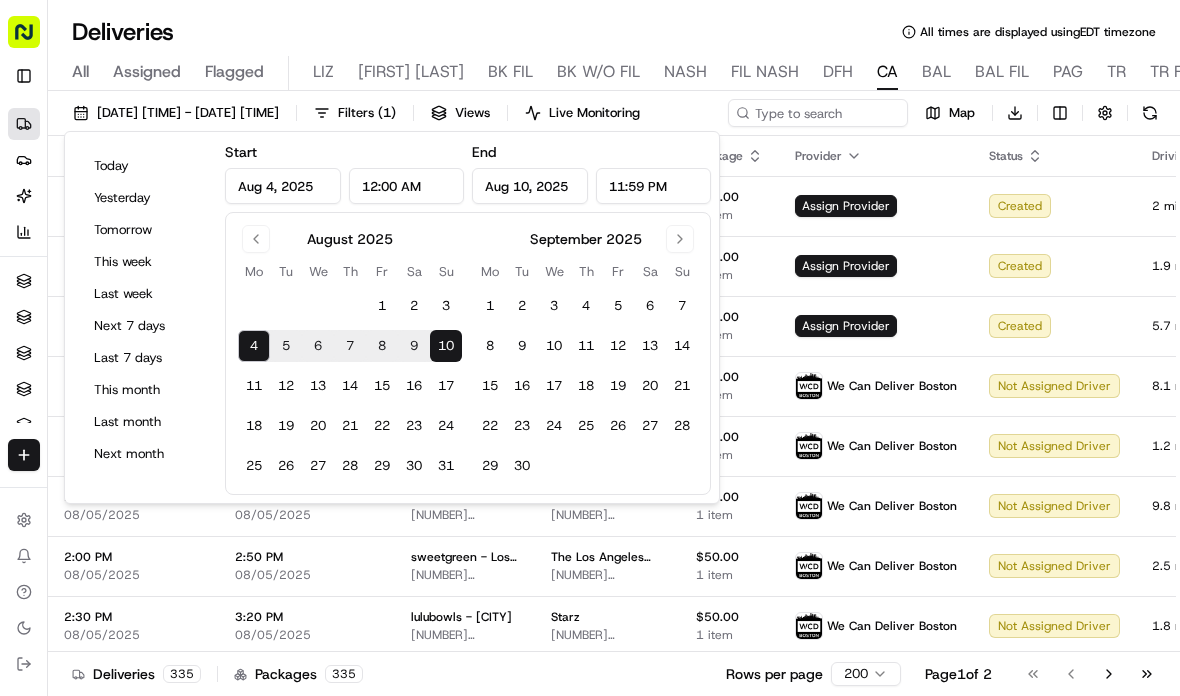 click on "Deliveries All times are displayed using  EDT   timezone" at bounding box center (614, 32) 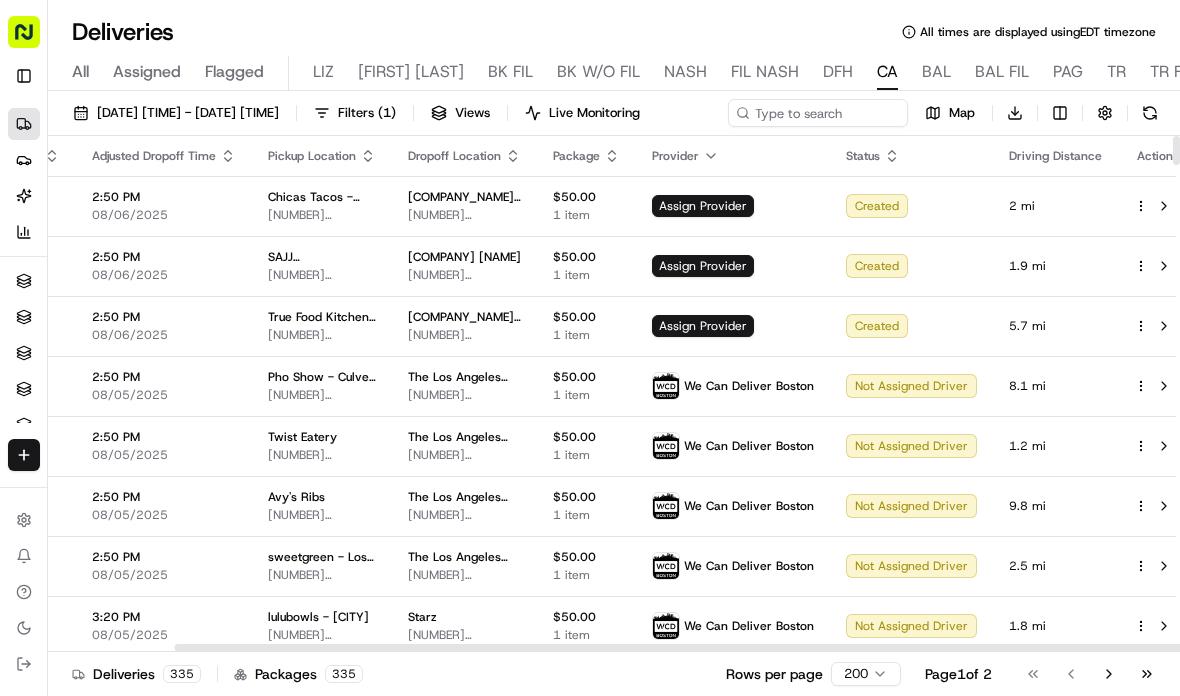 scroll, scrollTop: 0, scrollLeft: 142, axis: horizontal 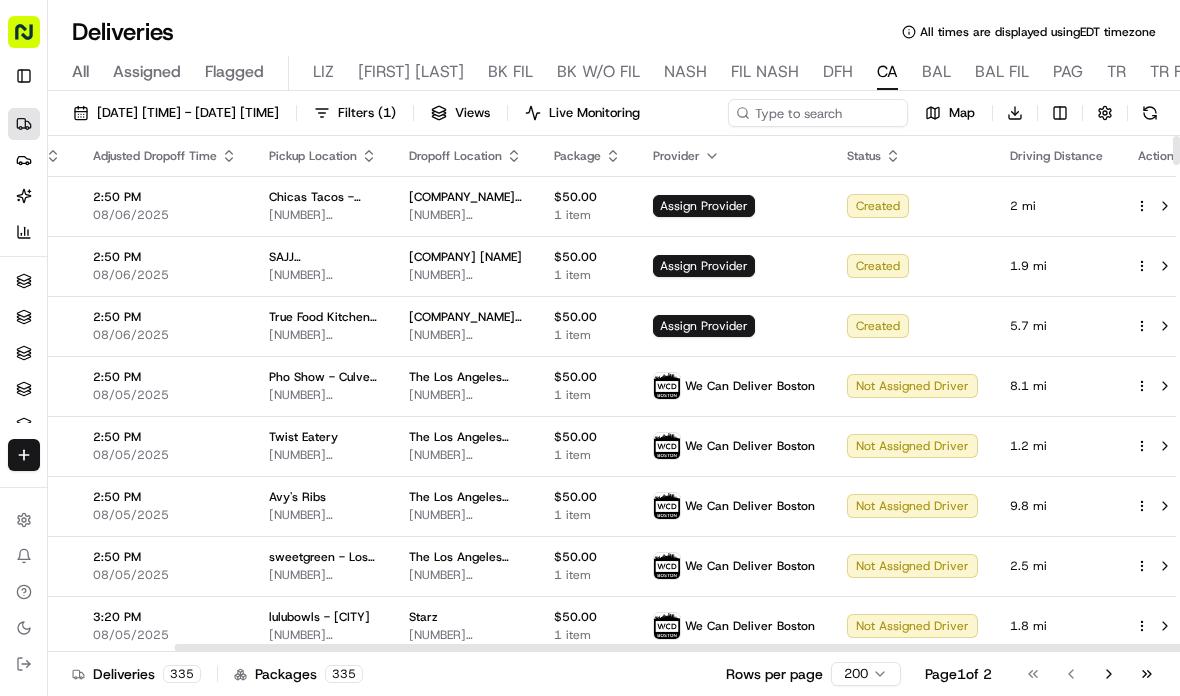 click on "Chicas Tacos - Miracle Mile [NUMBER] [STREET], [CITY], [STATE] [POSTAL_CODE], [COUNTRY] Kobalt Music (USA) - Floor [NUMBER]" at bounding box center [590, 348] 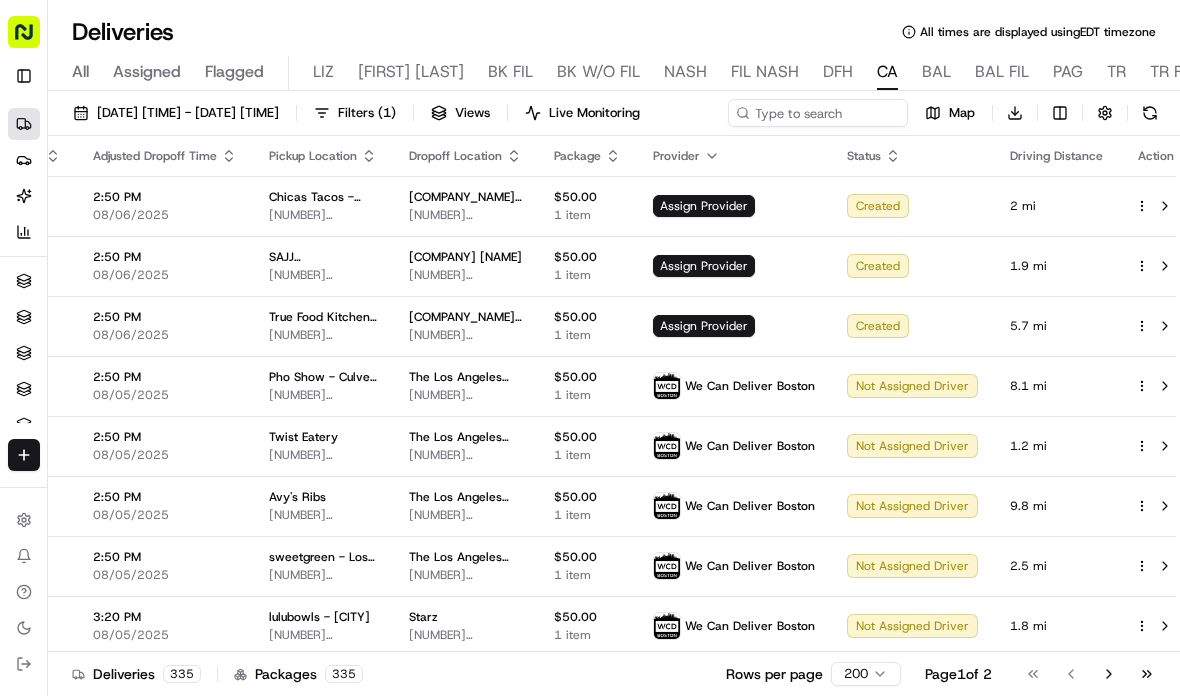 click on "Assign Provider" at bounding box center (704, 266) 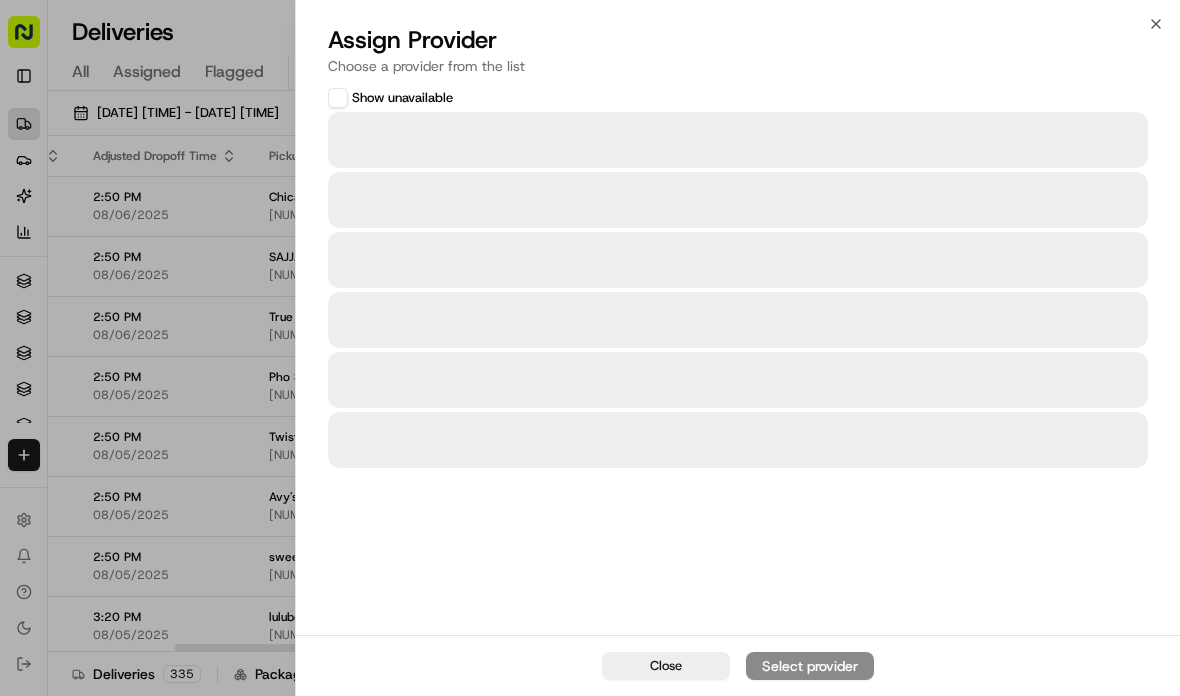 click at bounding box center (590, 348) 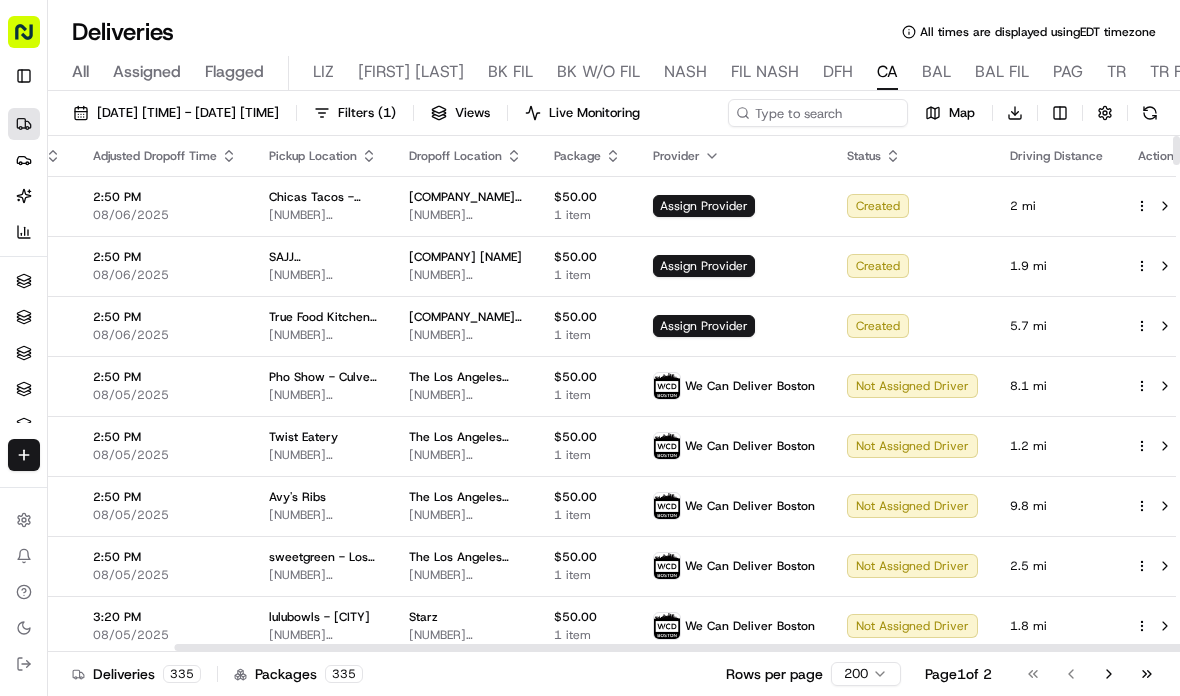 click on "Assign Provider" at bounding box center (704, 266) 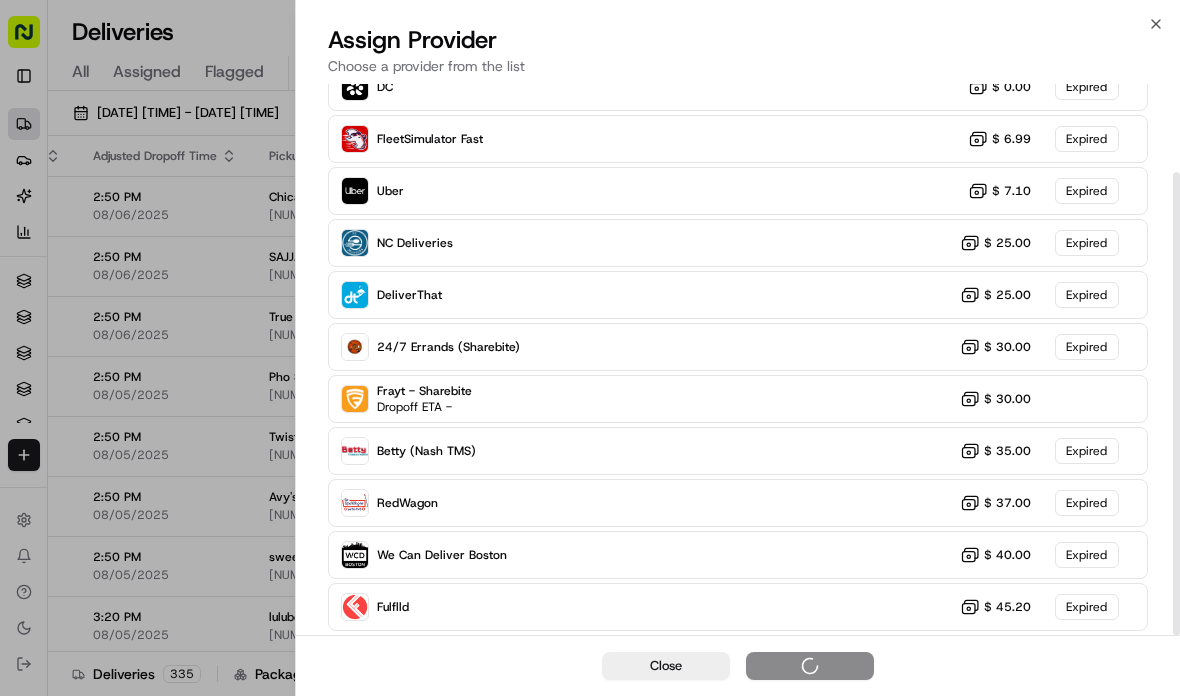 scroll, scrollTop: 105, scrollLeft: 0, axis: vertical 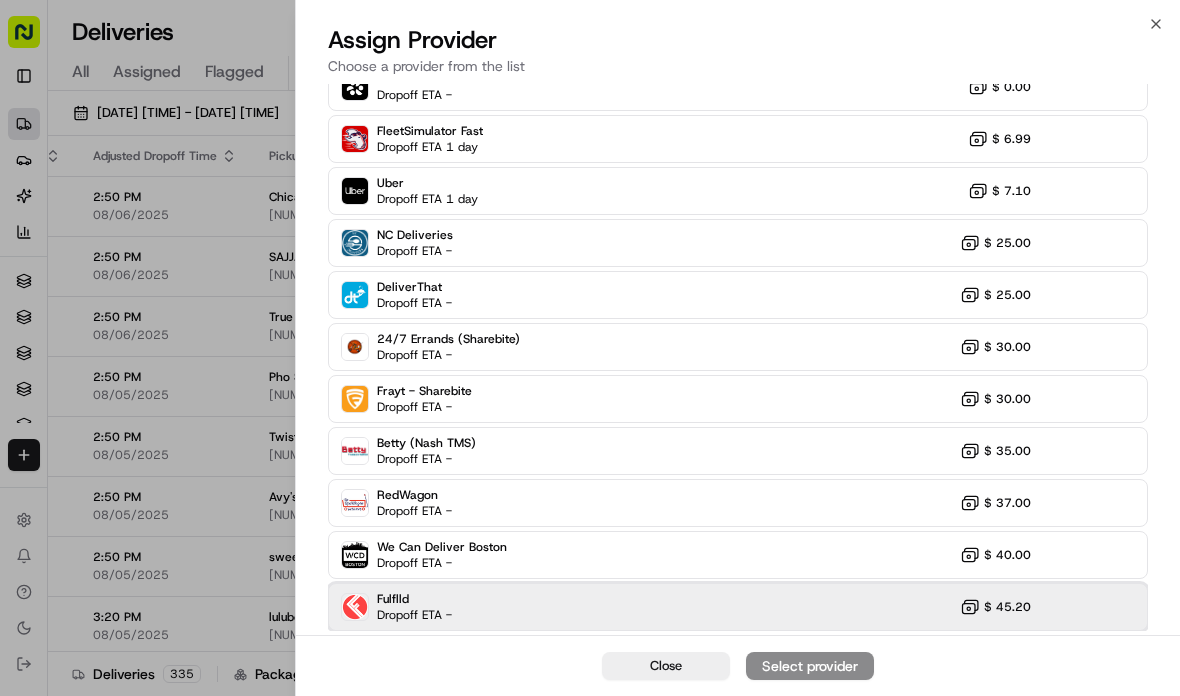 click on "Fulflld Dropoff ETA   - $   45.20" at bounding box center [738, 607] 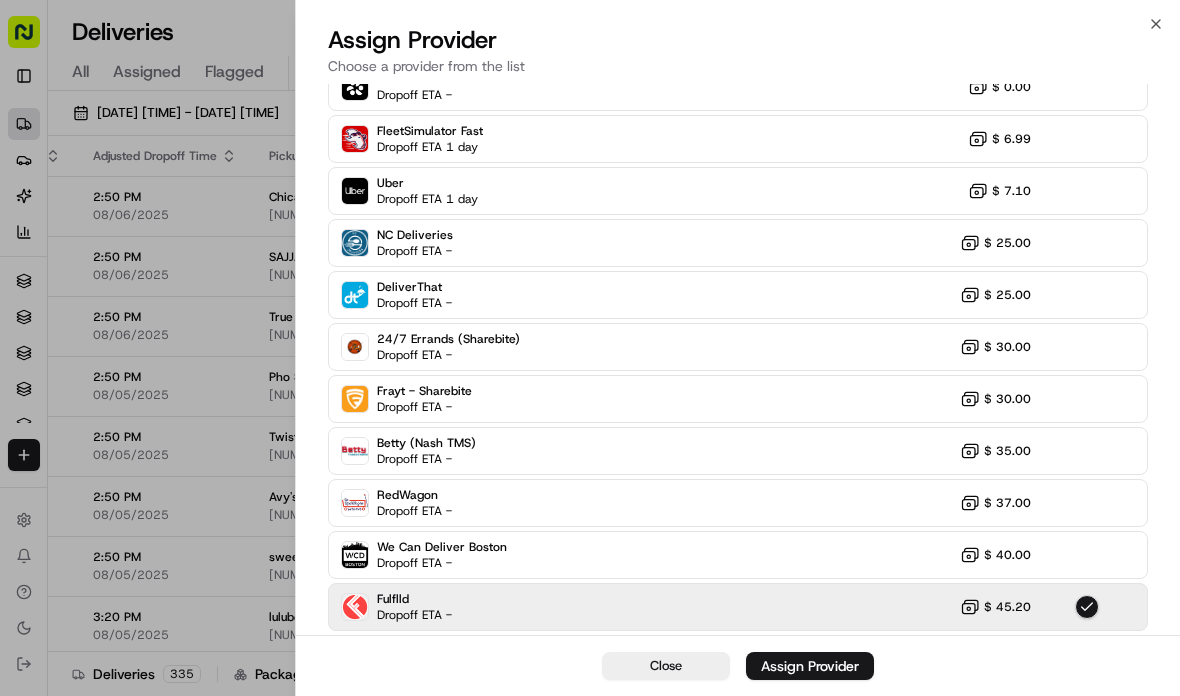 click on "Assign Provider" at bounding box center [810, 666] 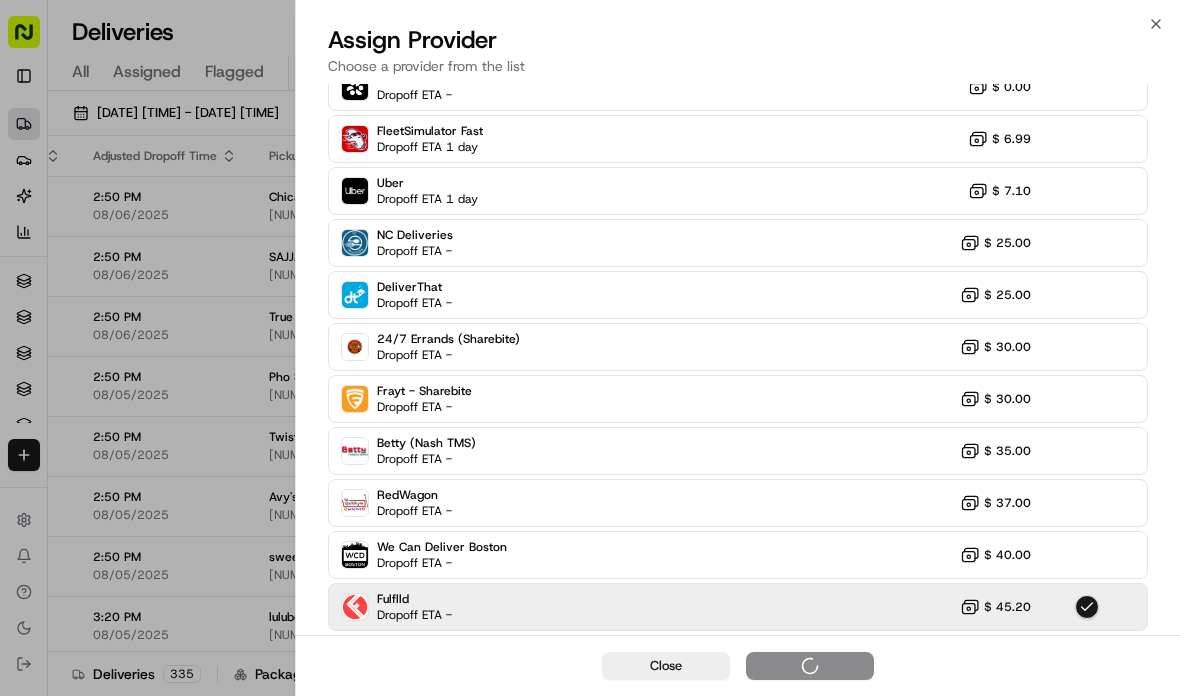 click at bounding box center [590, 348] 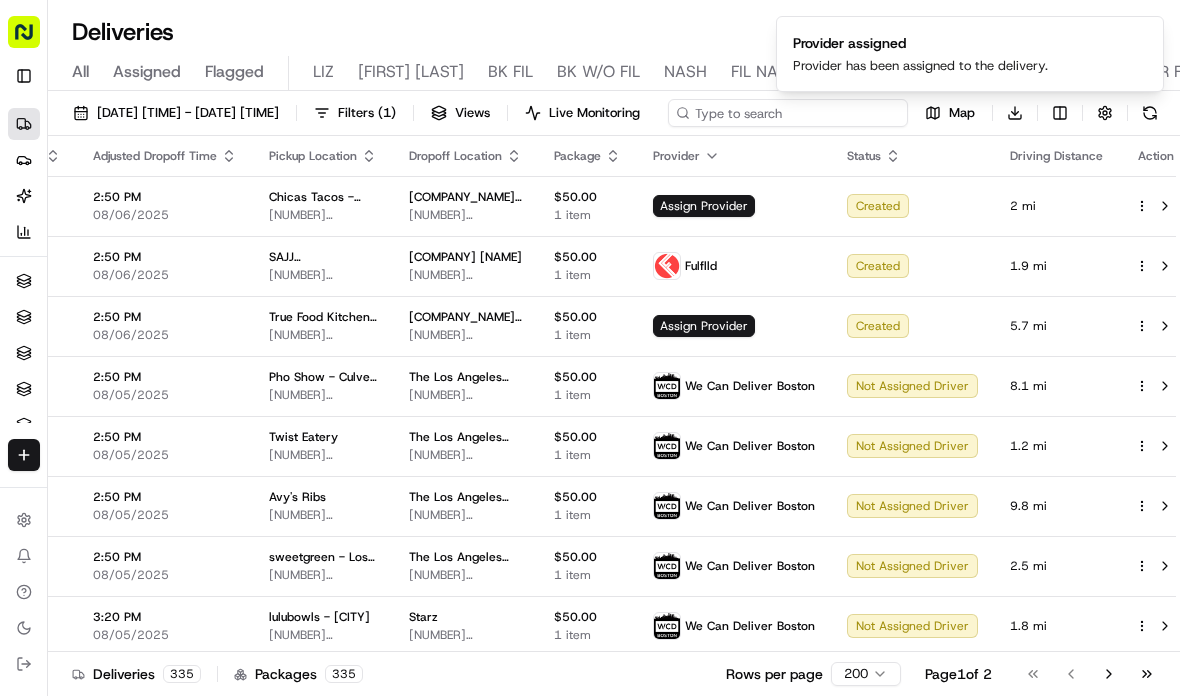 click at bounding box center [788, 113] 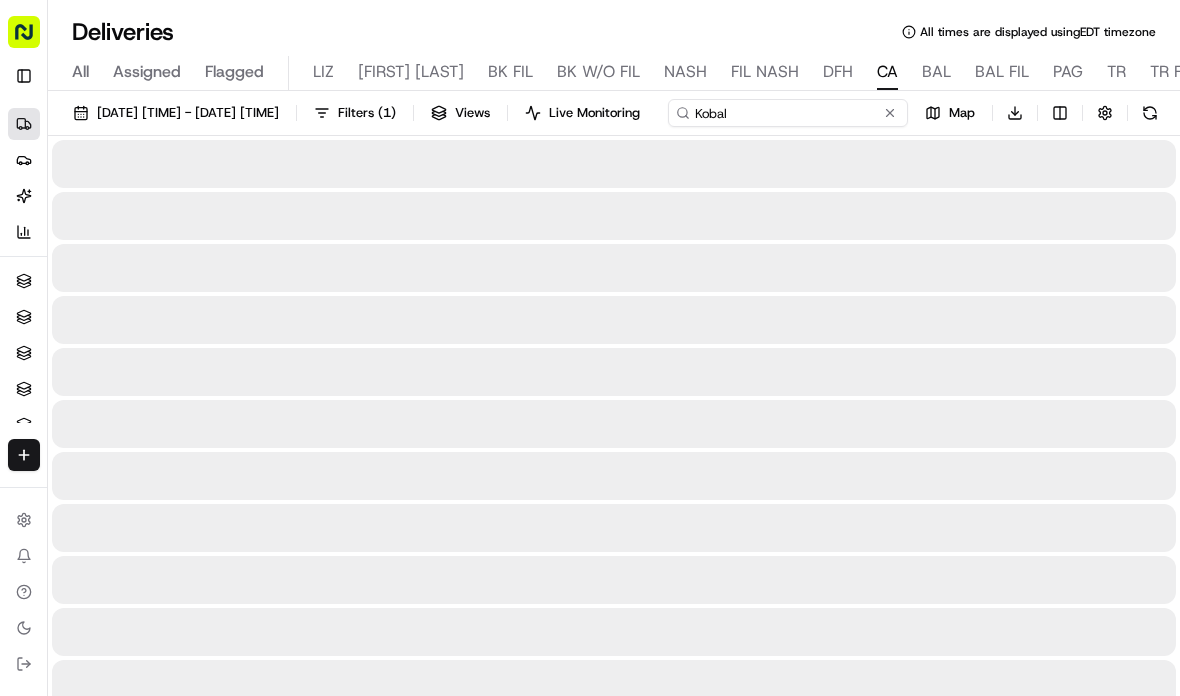 type on "Kobalt" 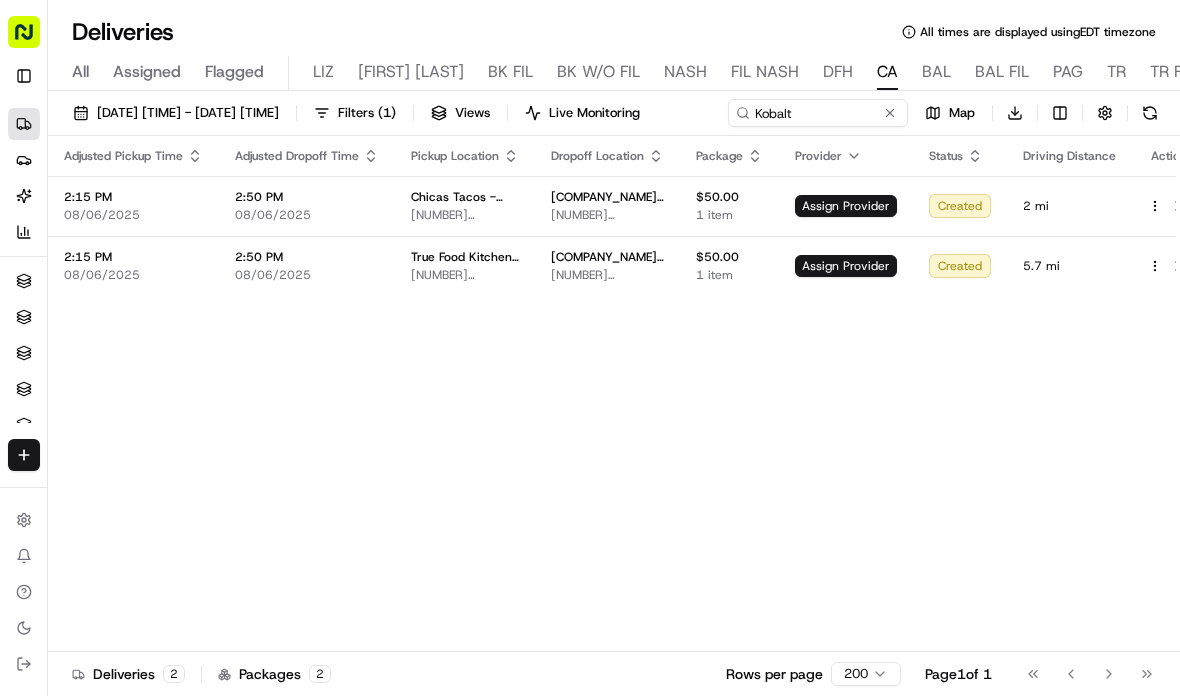click on "[DATE] [TIME] - [DATE] [TIME]" at bounding box center (188, 113) 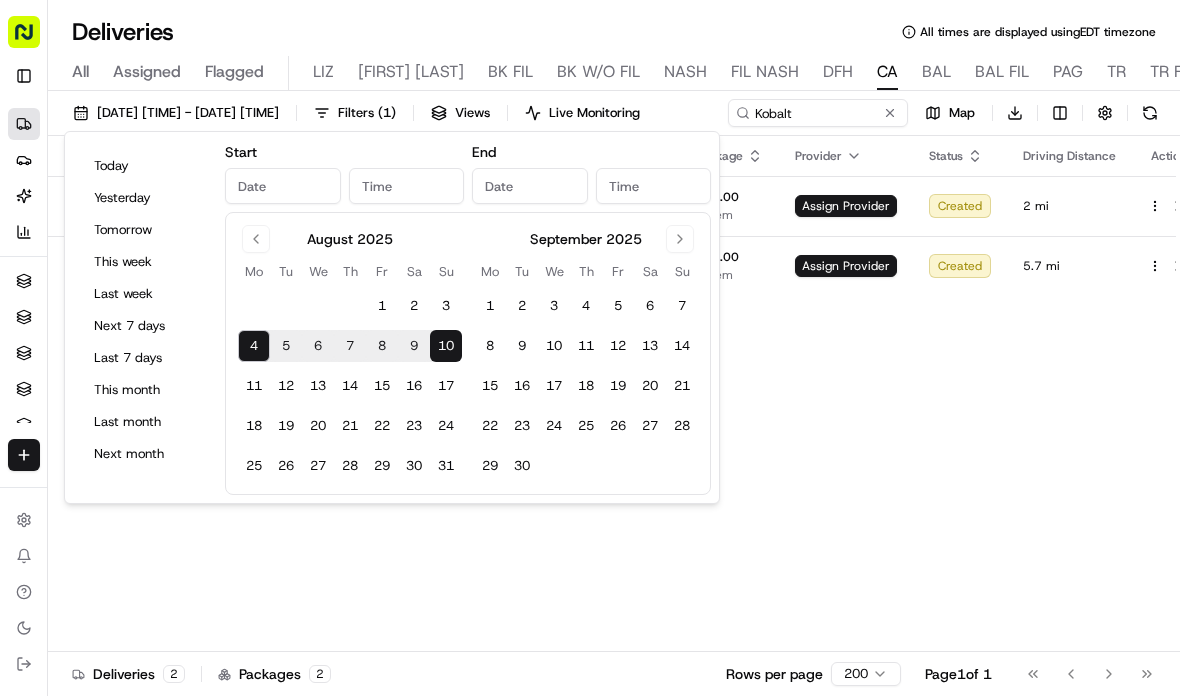 type on "Aug 4, 2025" 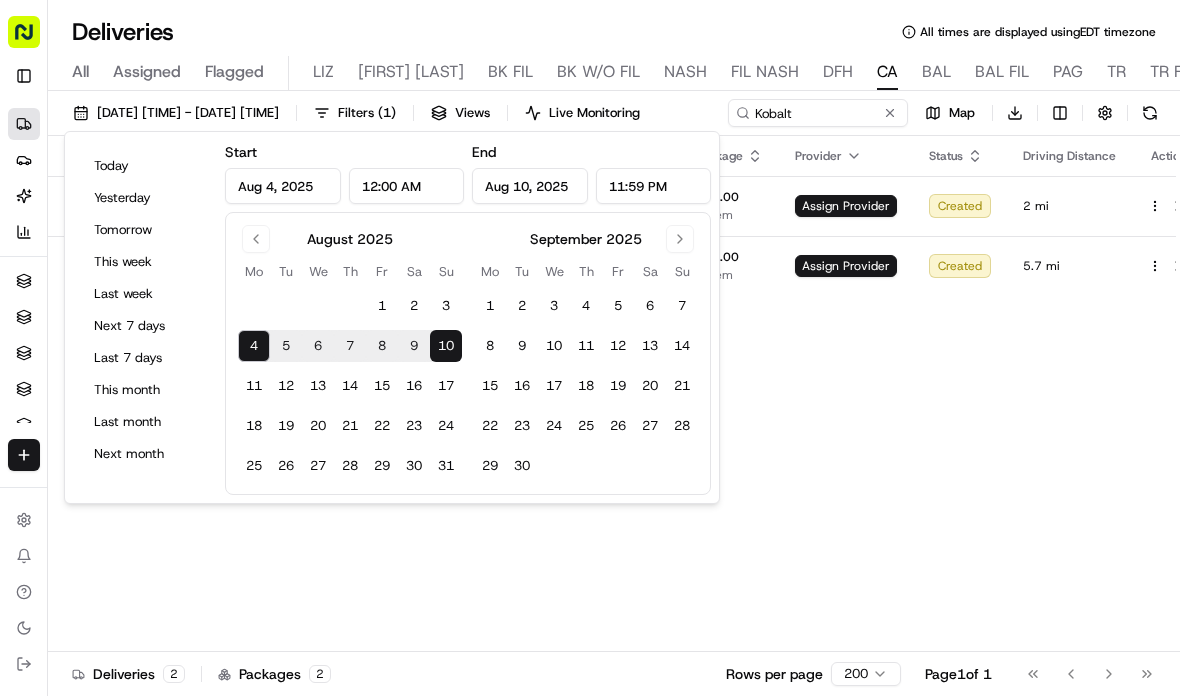click at bounding box center (256, 239) 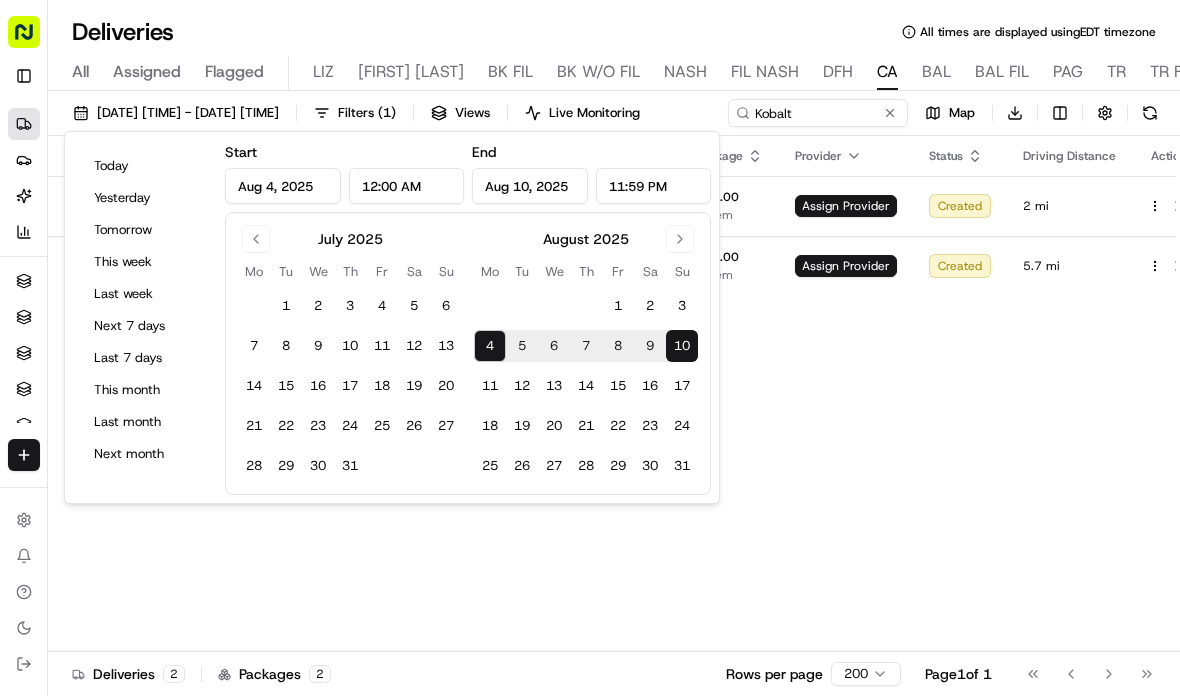 click on "21" at bounding box center [254, 426] 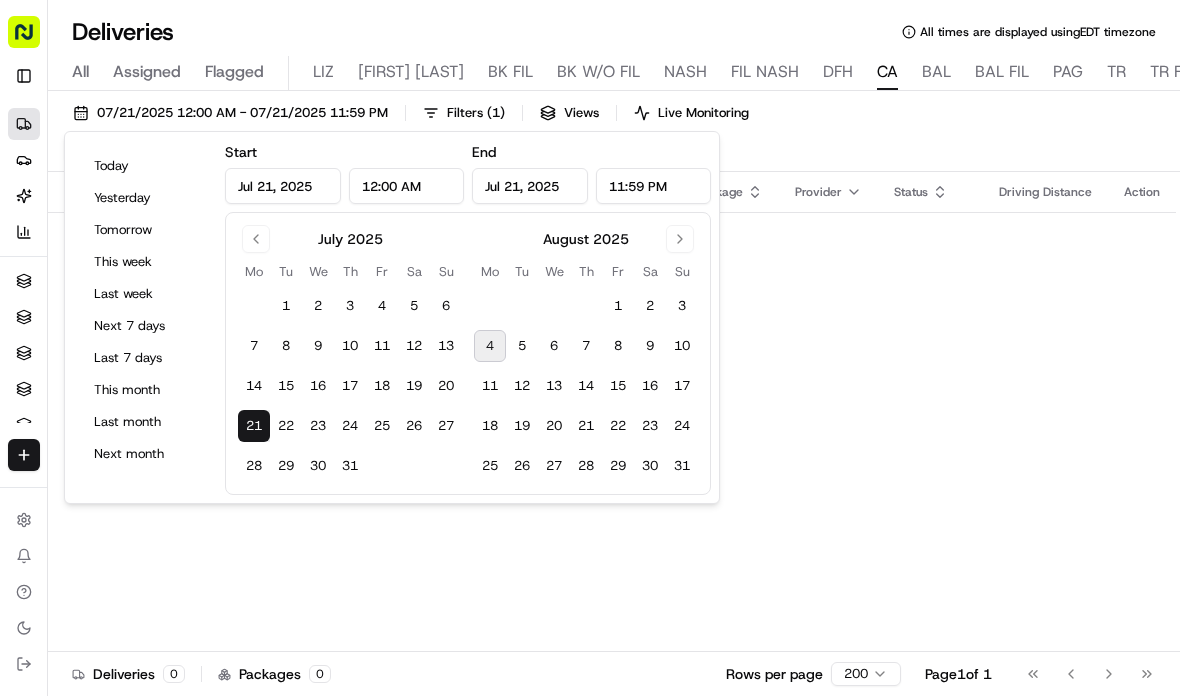 click on "31" at bounding box center (350, 466) 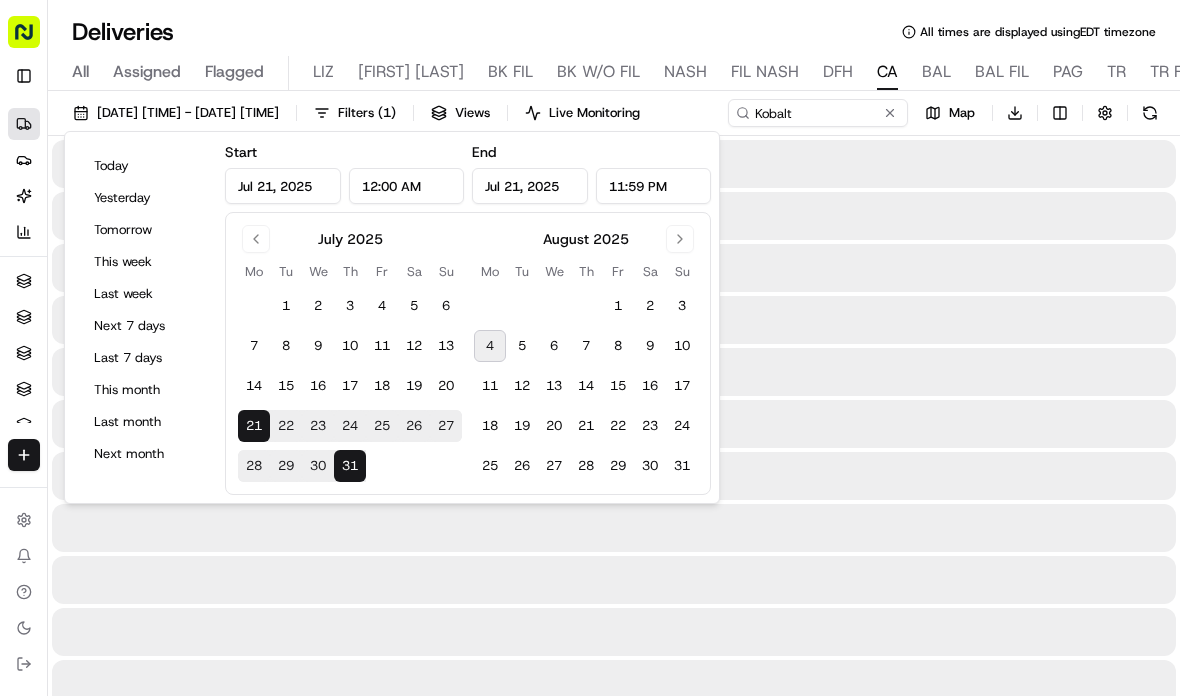 type on "Jul 31, 2025" 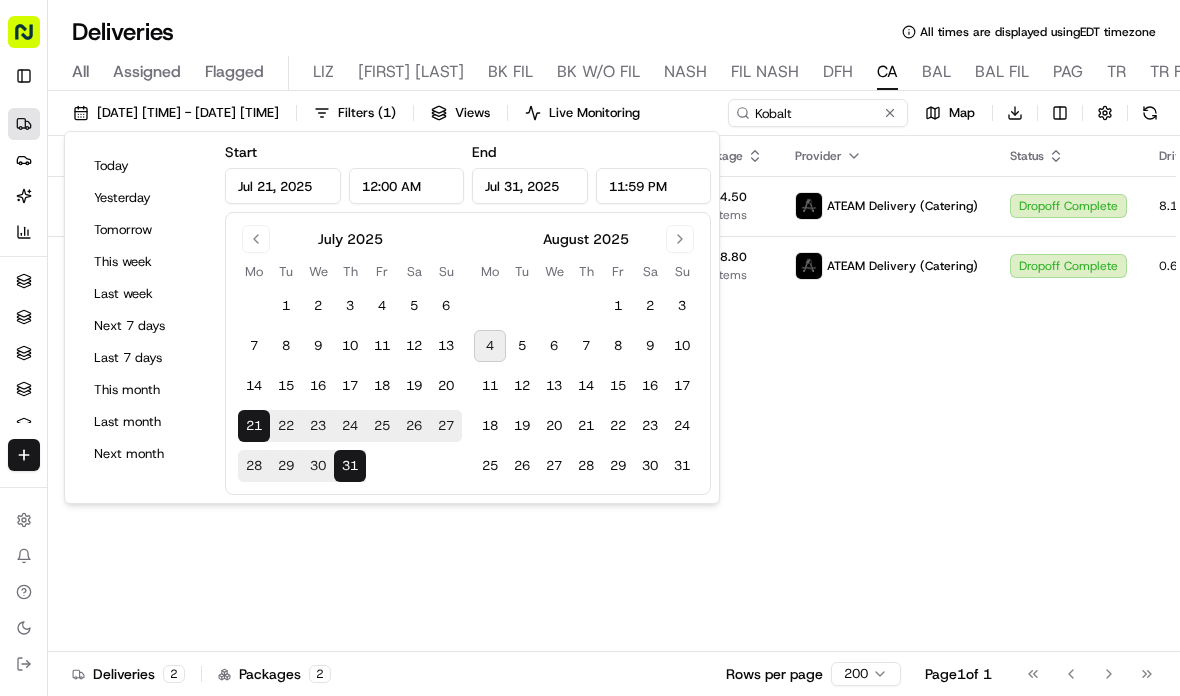 click on "4" at bounding box center (490, 346) 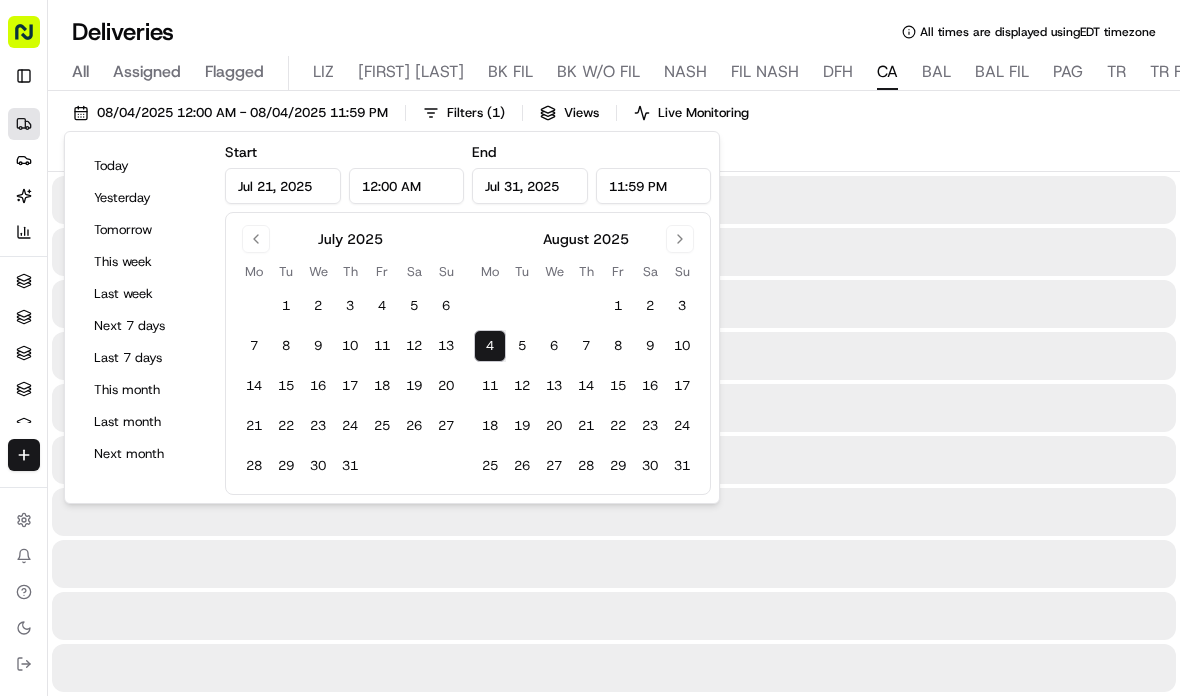 type on "Aug 4, 2025" 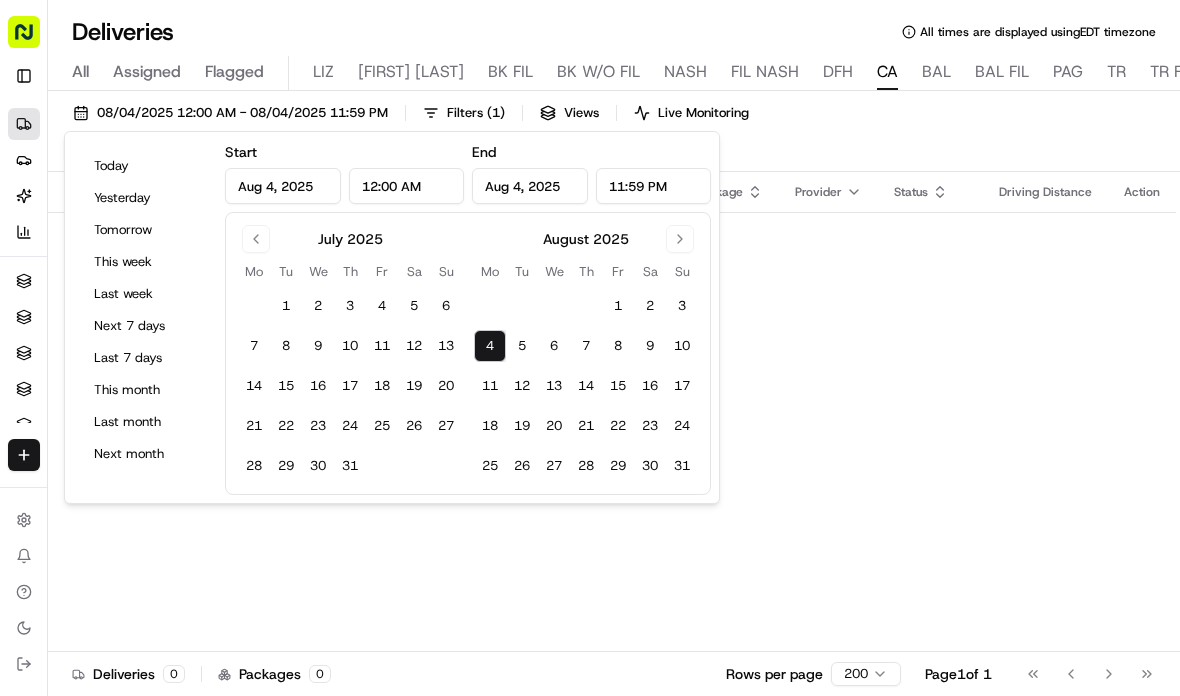 click on "10" at bounding box center [682, 346] 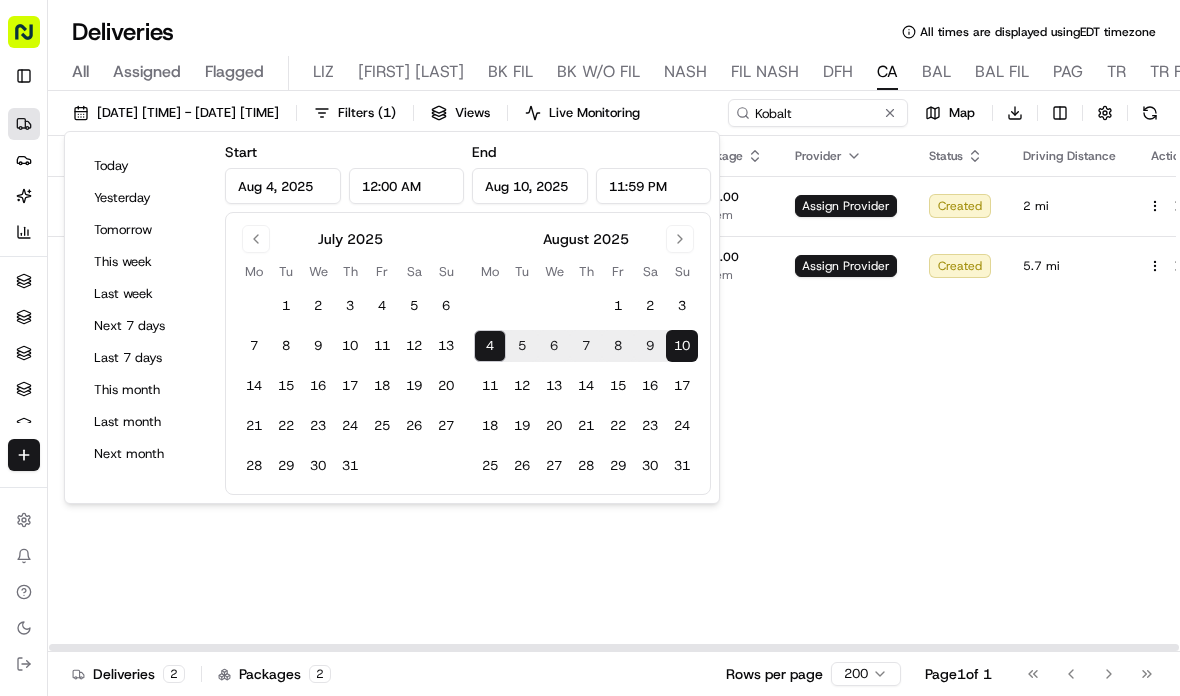 click on "Adjusted Pickup Time Adjusted Dropoff Time Pickup Location Dropoff Location Package Provider Status Driving Distance Action [TIME] [DATE] [TIME] [DATE] [COMPANY] - [NEIGHBORHOOD] [NUMBER] [STREET], [CITY], [STATE] [POSTAL_CODE], [COUNTRY] [COMPANY] - [NEIGHBORHOOD] [NUMBER] [STREET], [CITY], [STATE] [POSTAL_CODE], [COUNTRY] [CURRENCY] [NUMBER] item Assign Provider Created [NUMBER] mi [TIME] [DATE] [TIME] [DATE] [COMPANY] - [NEIGHBORHOOD] [NUMBER] [STREET], [CITY], [STATE] [POSTAL_CODE], [COUNTRY] [COMPANY] - [NEIGHBORHOOD] [NUMBER] [STREET], [CITY], [STATE] [POSTAL_CODE], [COUNTRY] [CURRENCY] [NUMBER] item Assign Provider Created [NUMBER] mi" at bounding box center [627, 394] 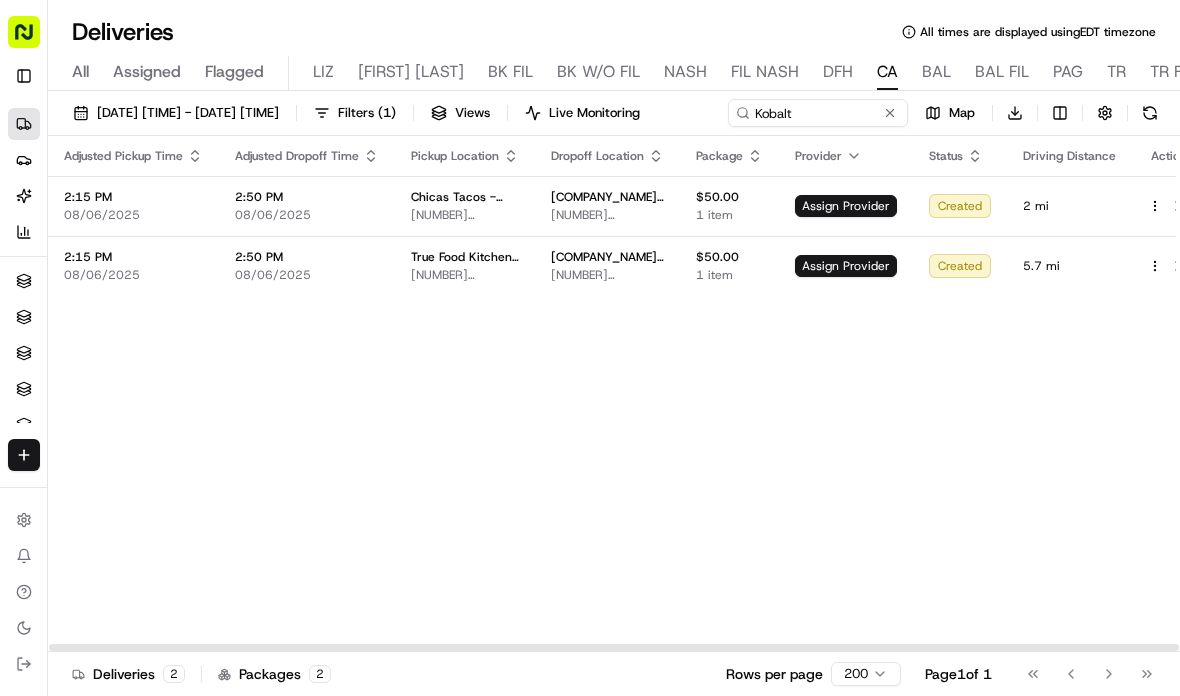 click on "Assign Provider" at bounding box center (846, 266) 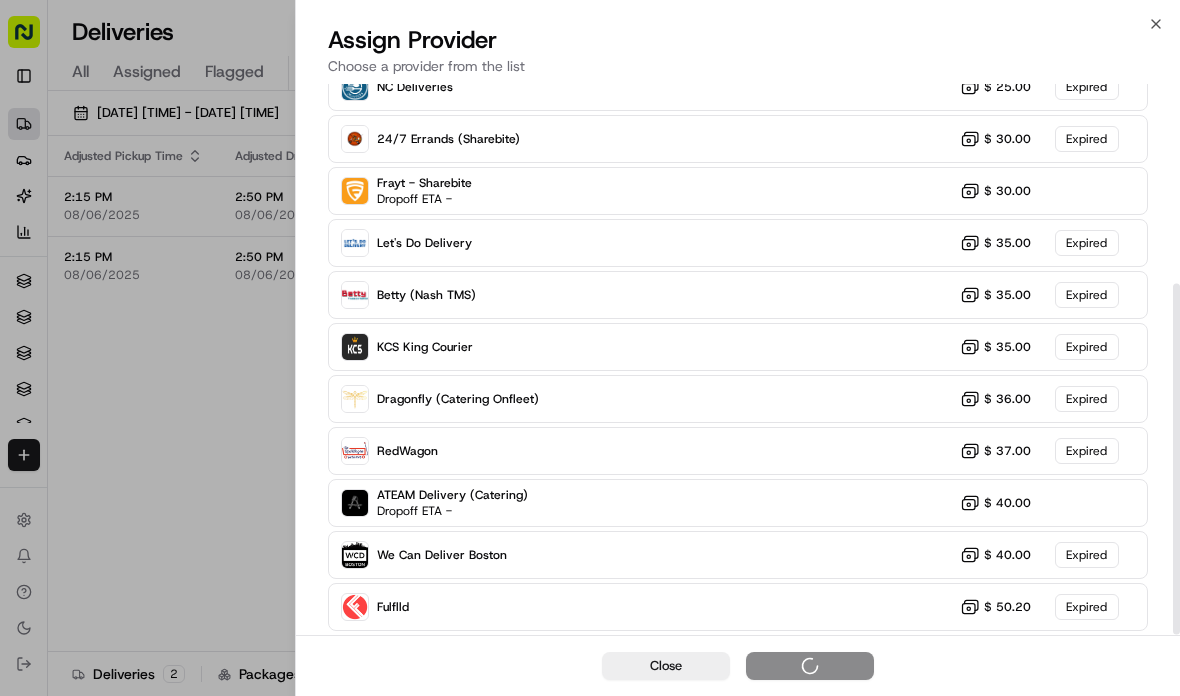 scroll, scrollTop: 313, scrollLeft: 0, axis: vertical 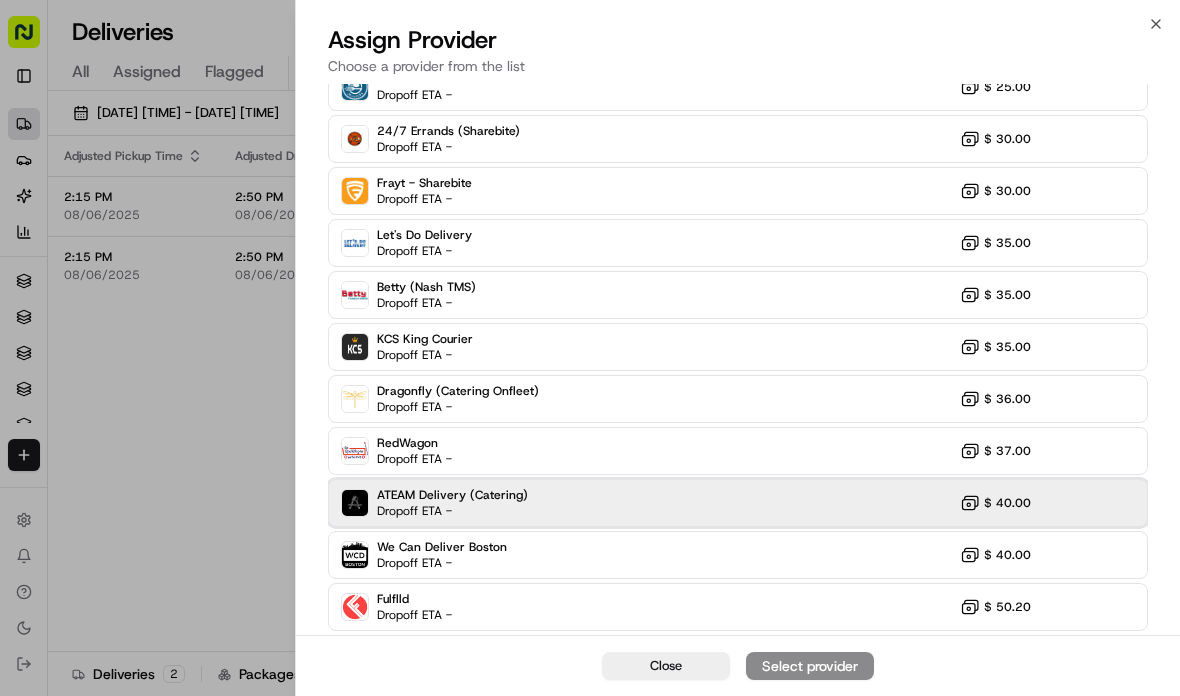 click on "ATEAM Delivery (Catering) Dropoff ETA   - $   40.00" at bounding box center (738, 503) 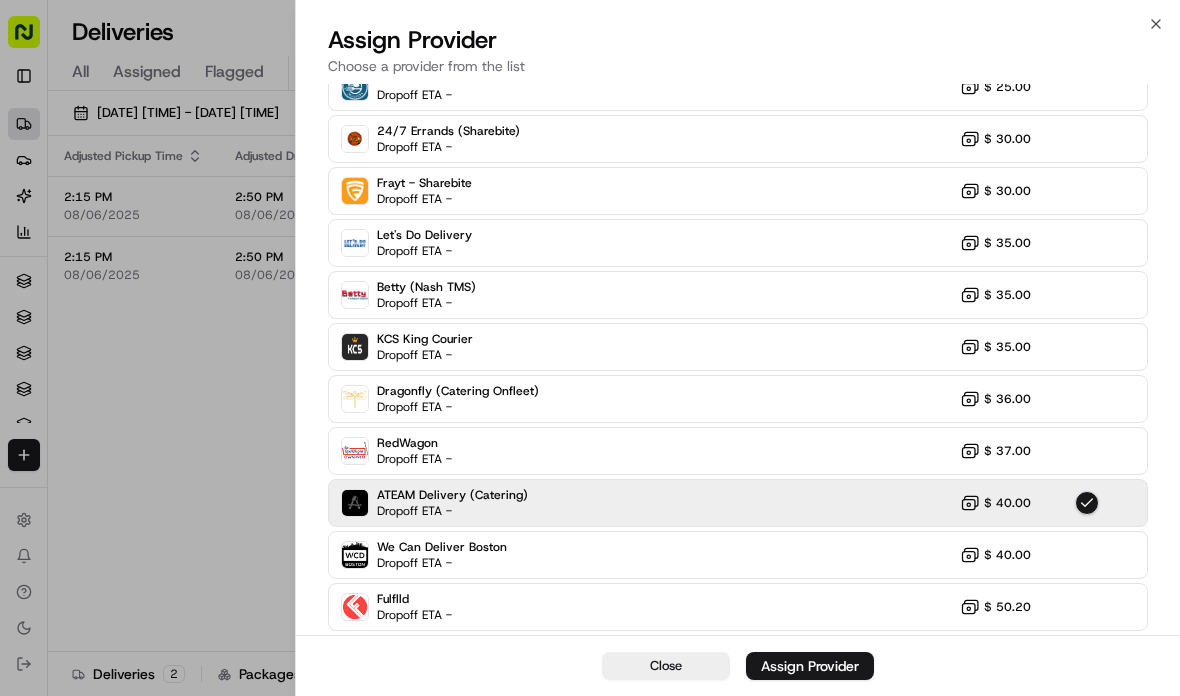 click on "Assign Provider" at bounding box center (810, 666) 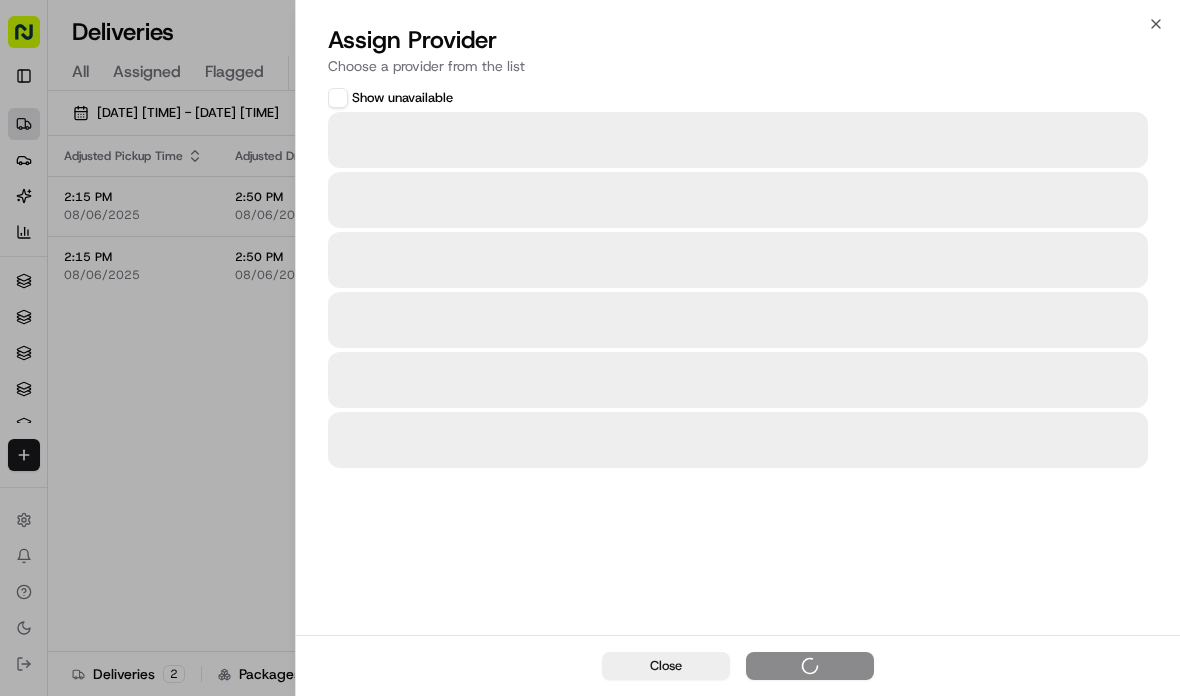 scroll, scrollTop: 0, scrollLeft: 0, axis: both 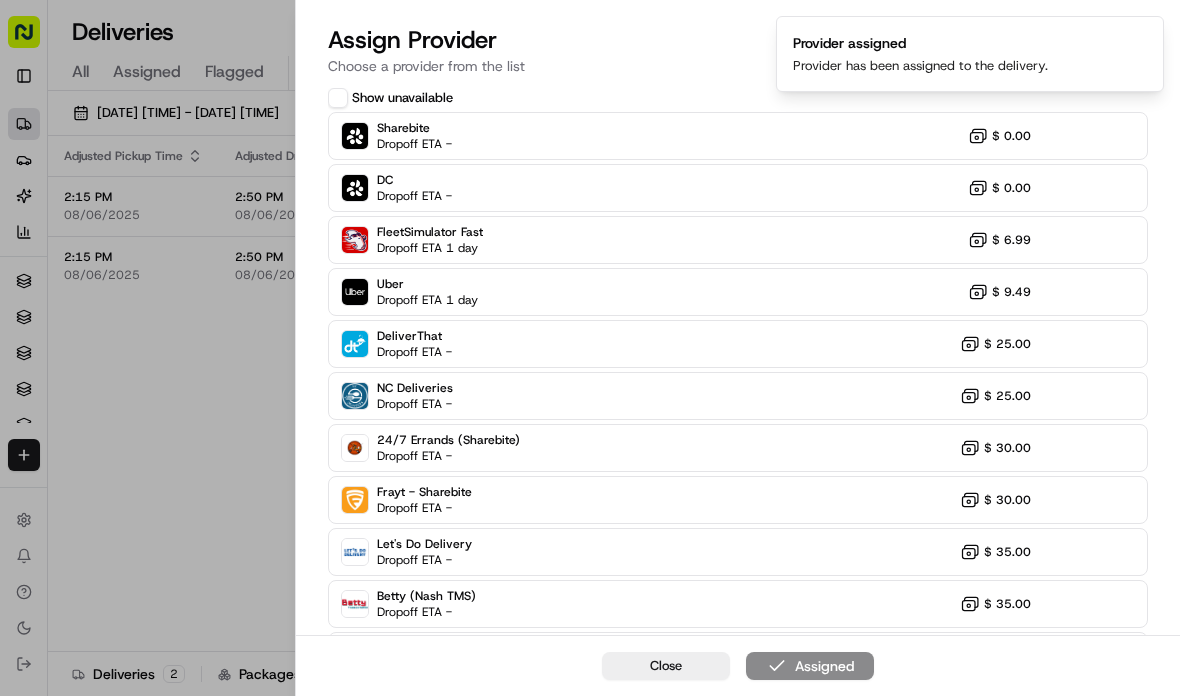 click at bounding box center [590, 348] 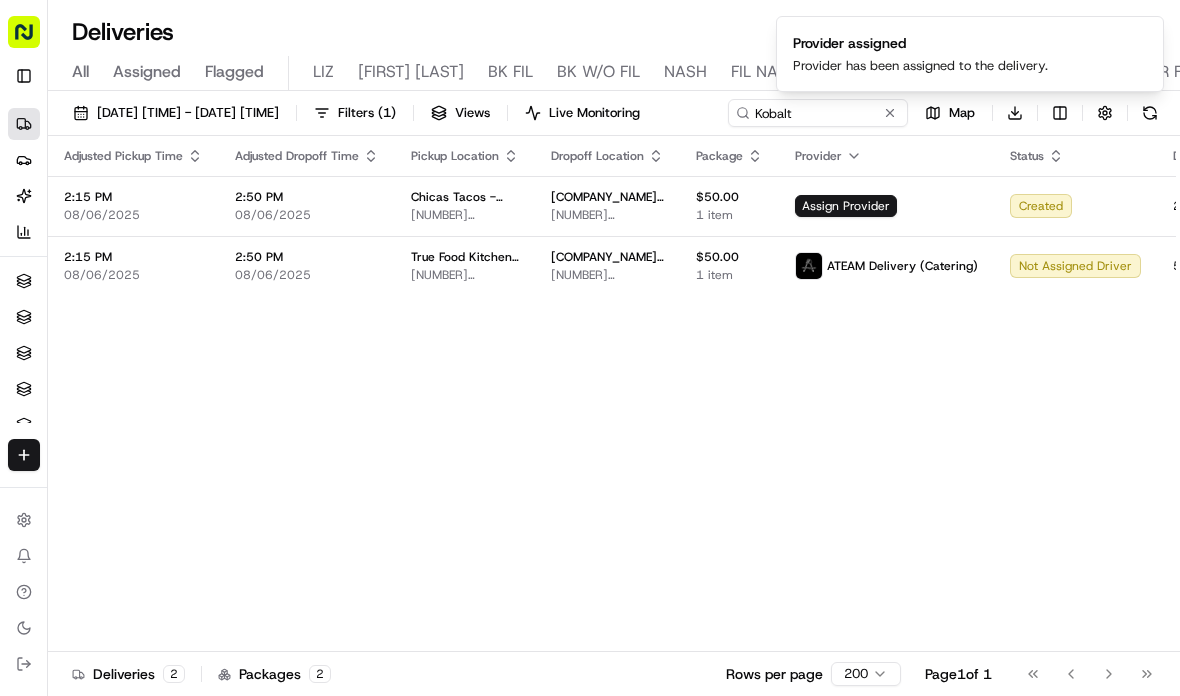 click on "Assign Provider" at bounding box center [846, 206] 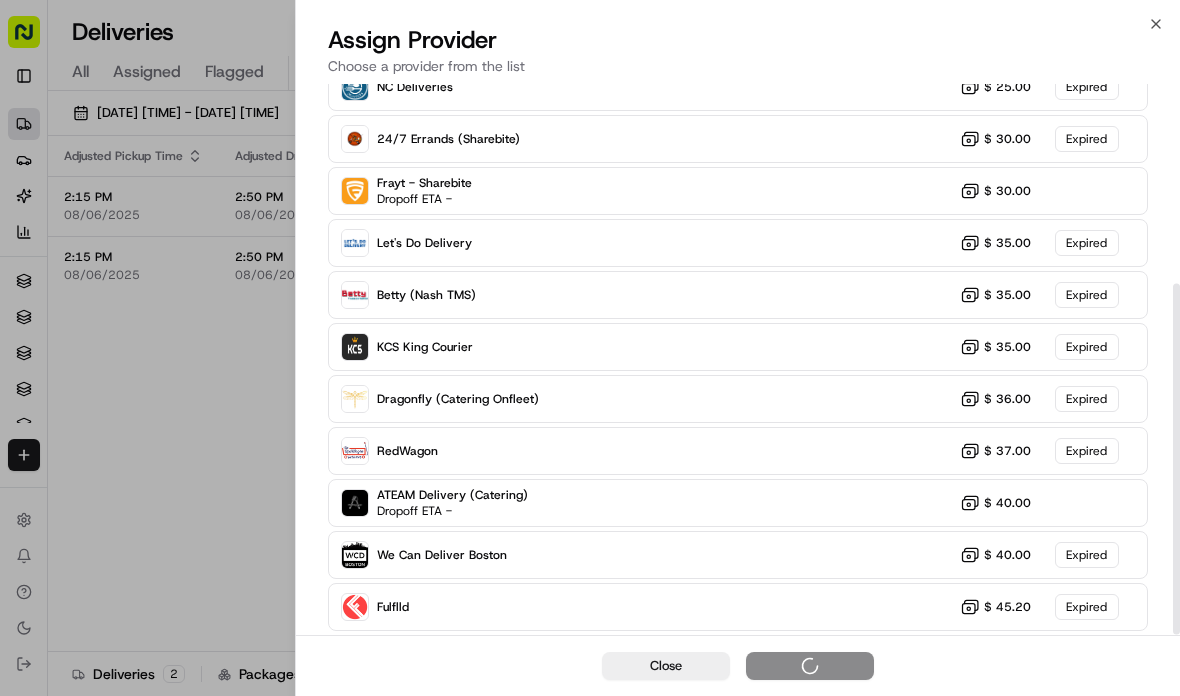 scroll, scrollTop: 322, scrollLeft: 0, axis: vertical 